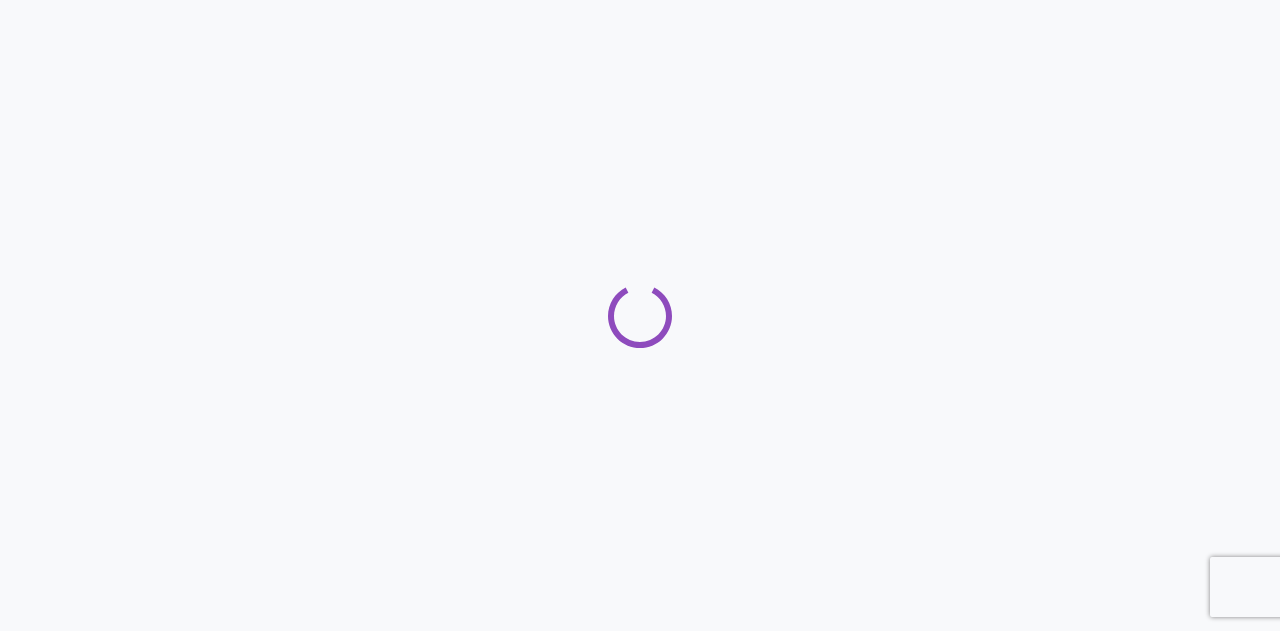 scroll, scrollTop: 0, scrollLeft: 0, axis: both 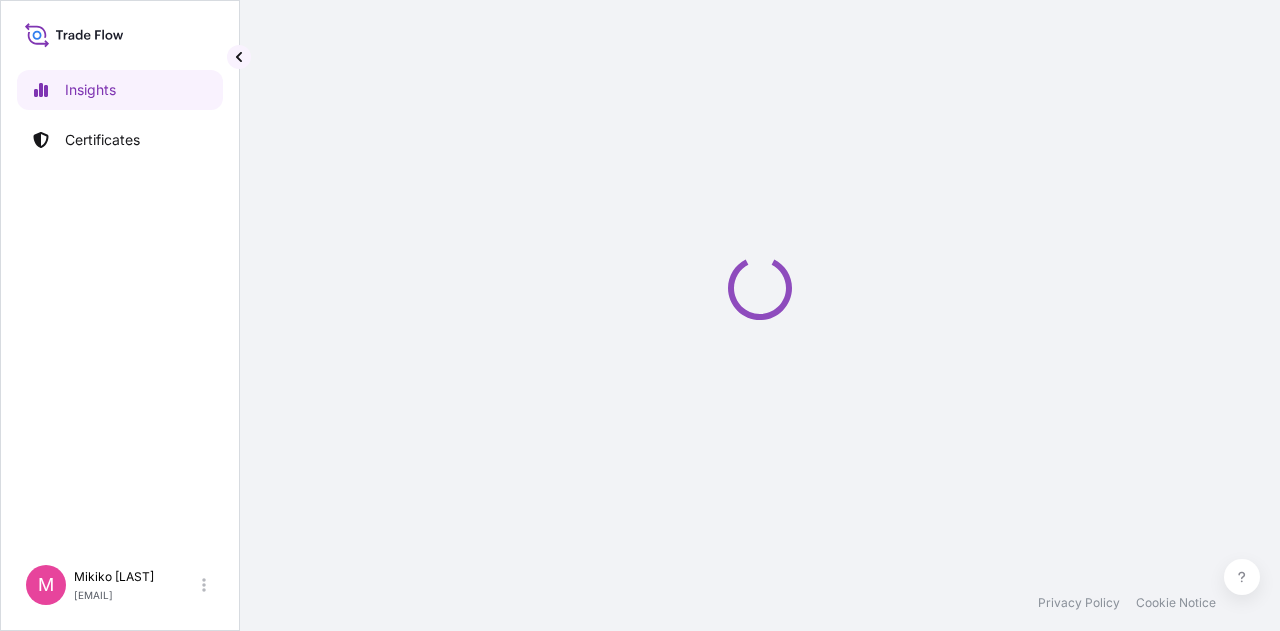 select on "2025" 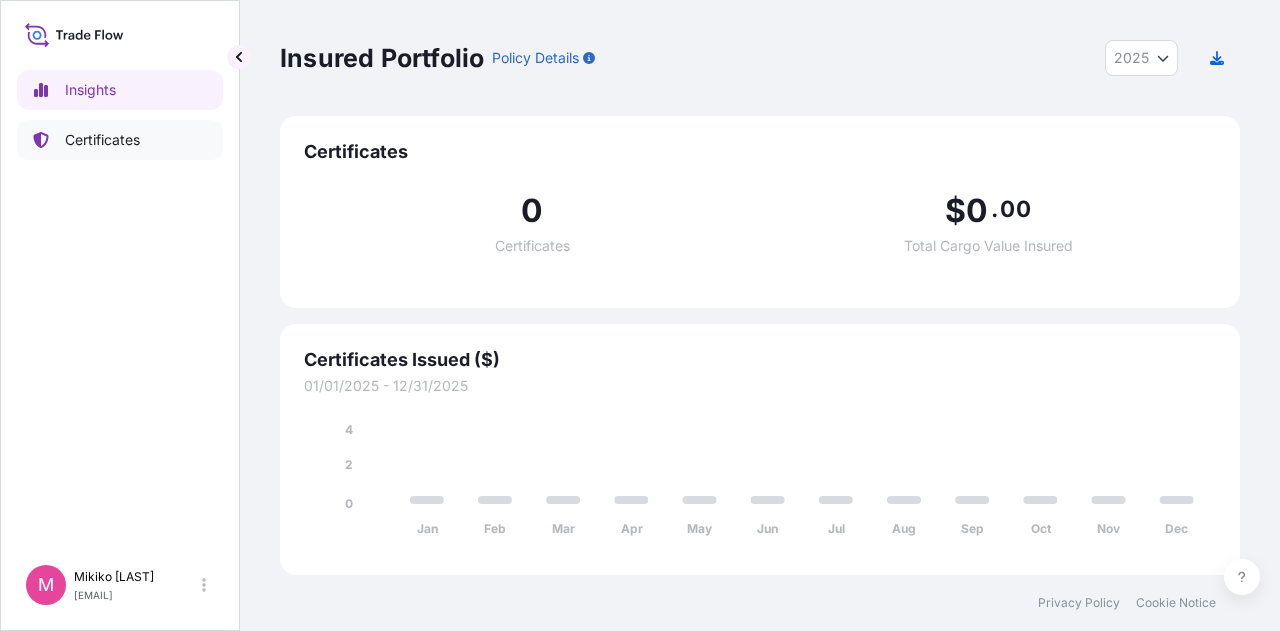 click on "Certificates" at bounding box center [102, 140] 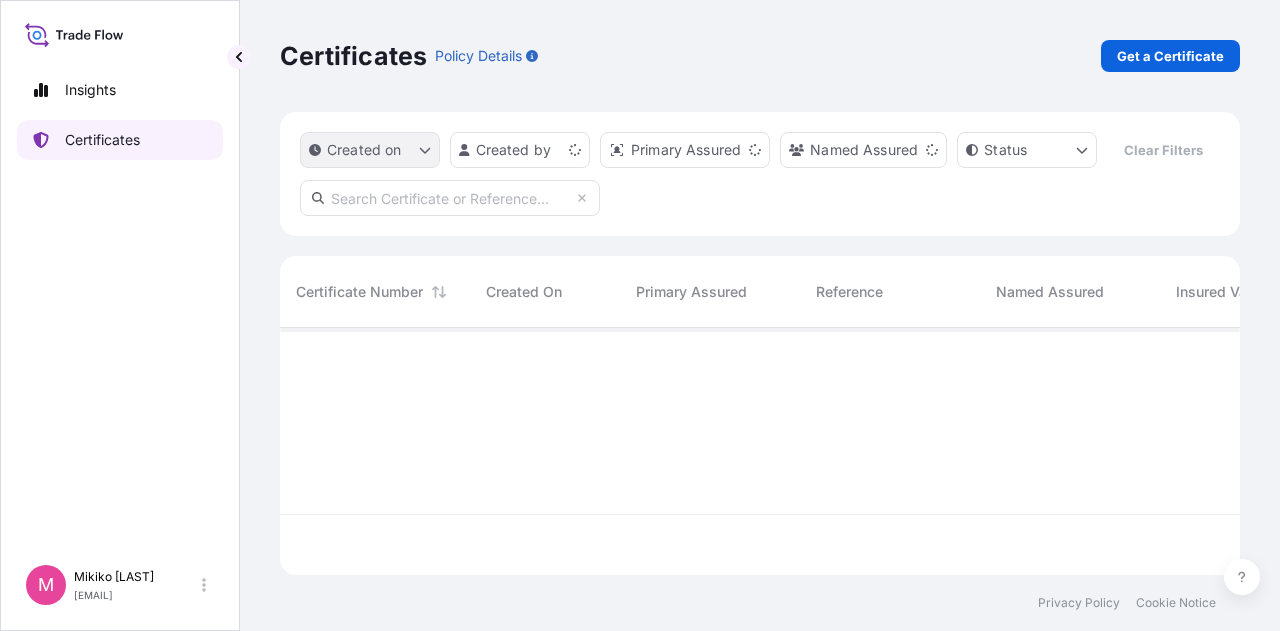 scroll, scrollTop: 16, scrollLeft: 16, axis: both 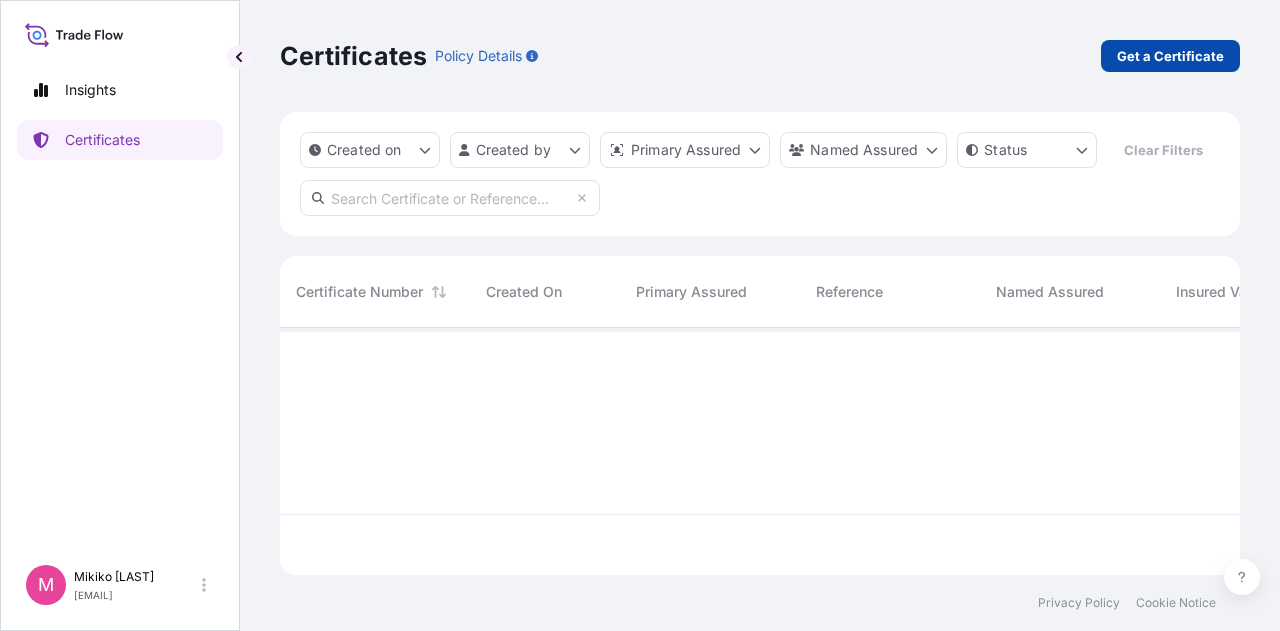 click on "Get a Certificate" at bounding box center [1170, 56] 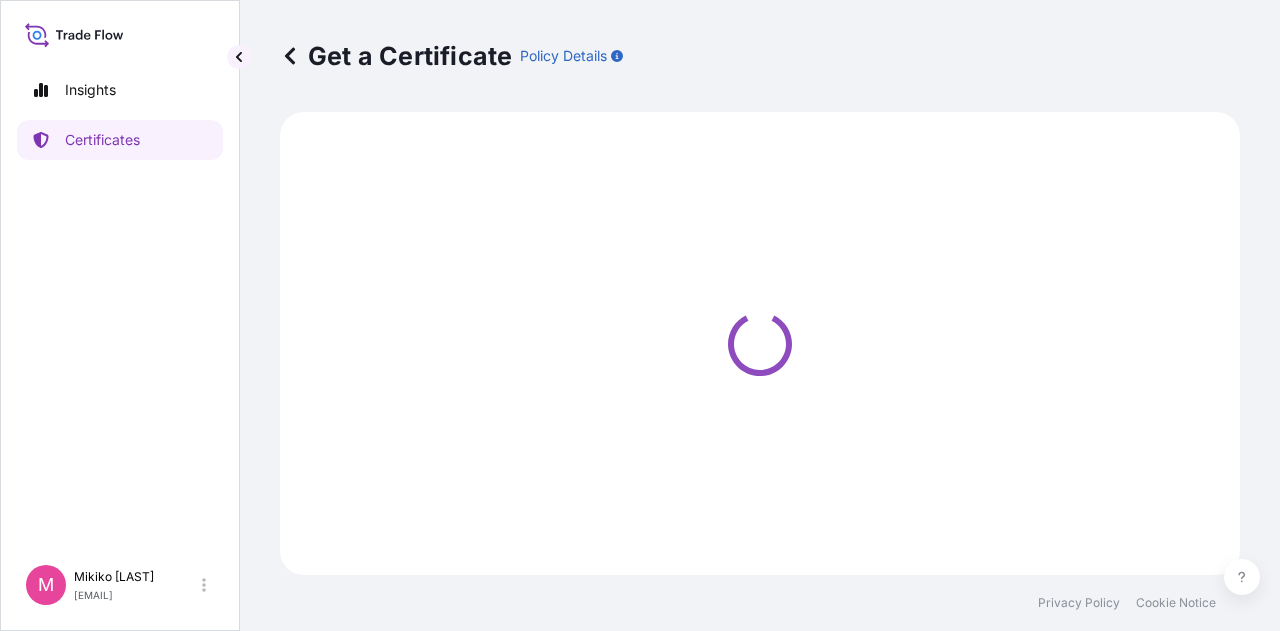 select on "Sea" 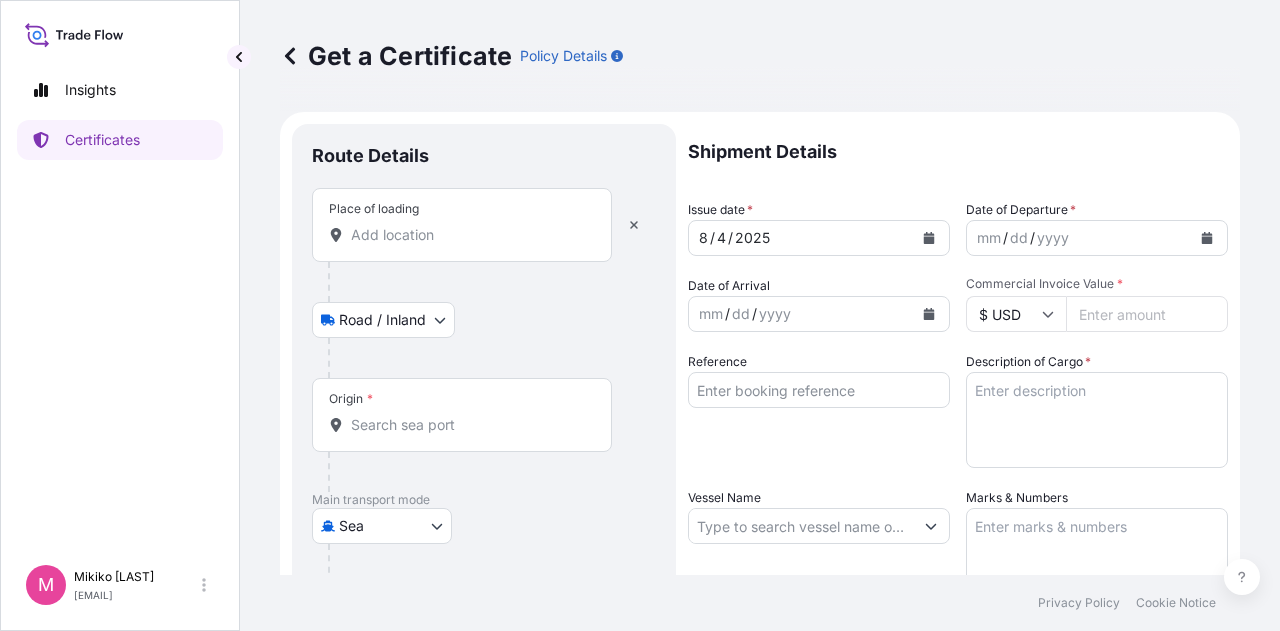click on "Place of loading" at bounding box center [469, 235] 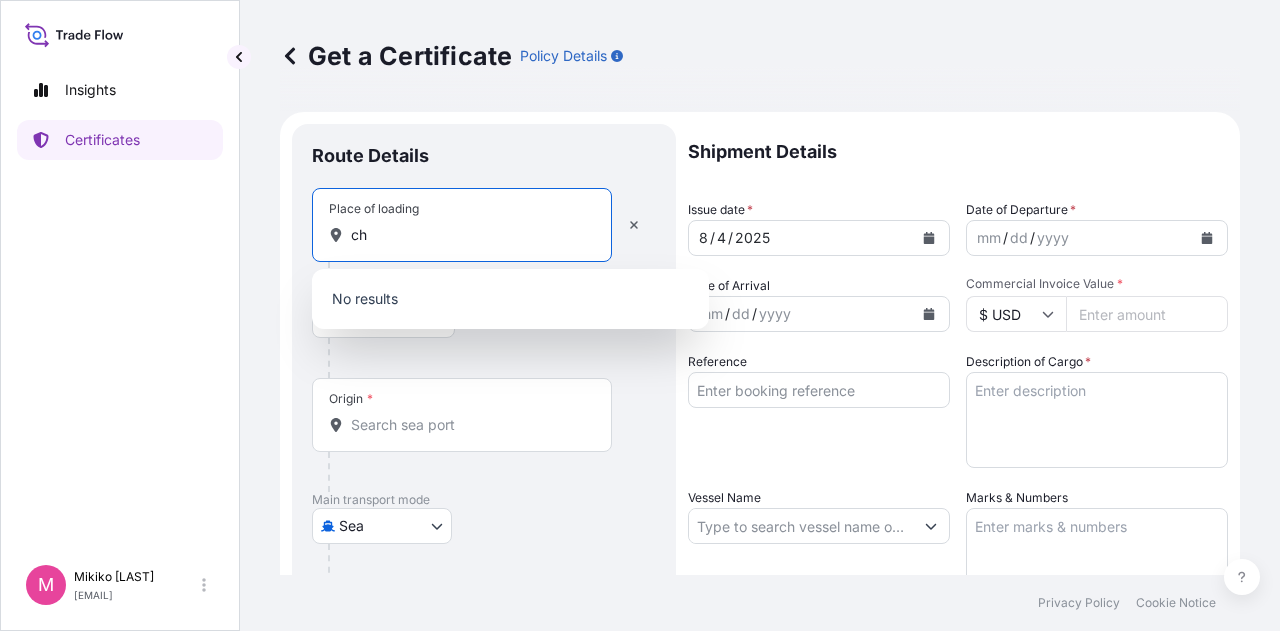 type on "c" 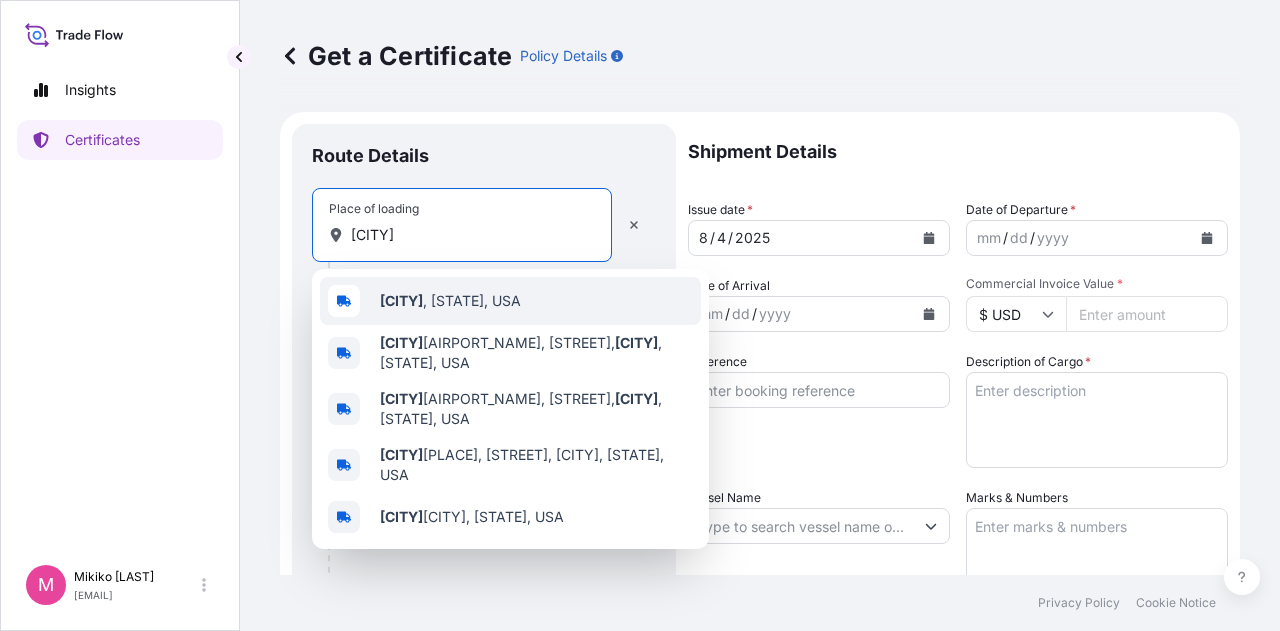 click on "[CITY] , [STATE], USA" at bounding box center [450, 301] 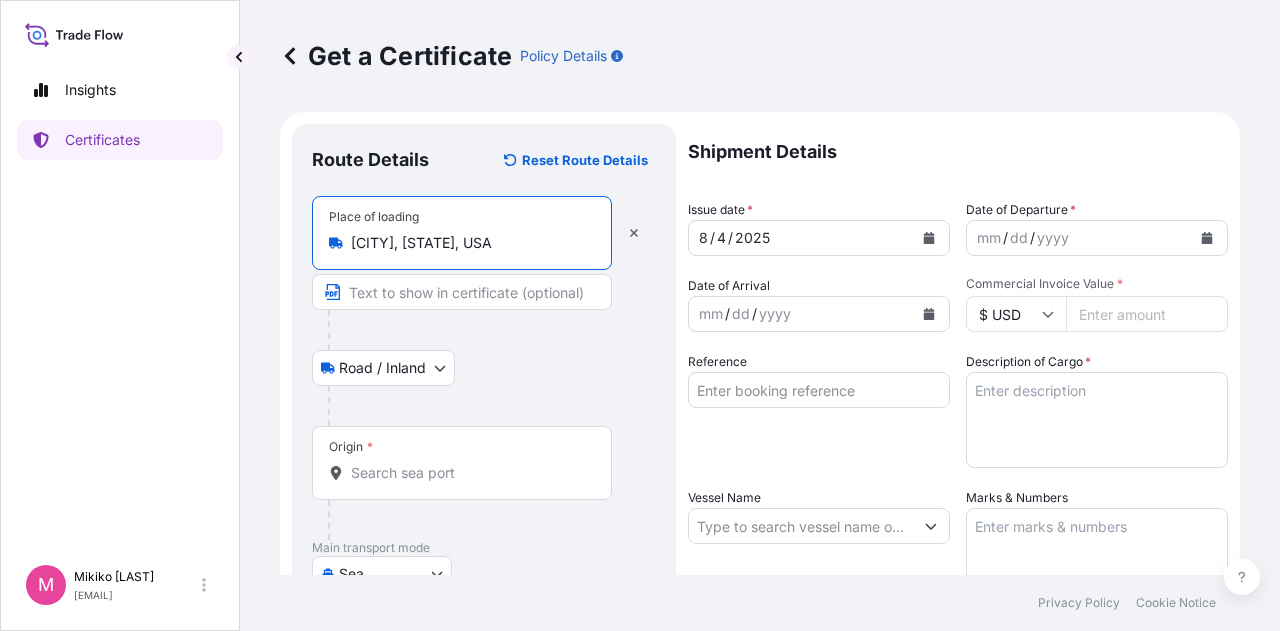 type on "[CITY], [STATE], USA" 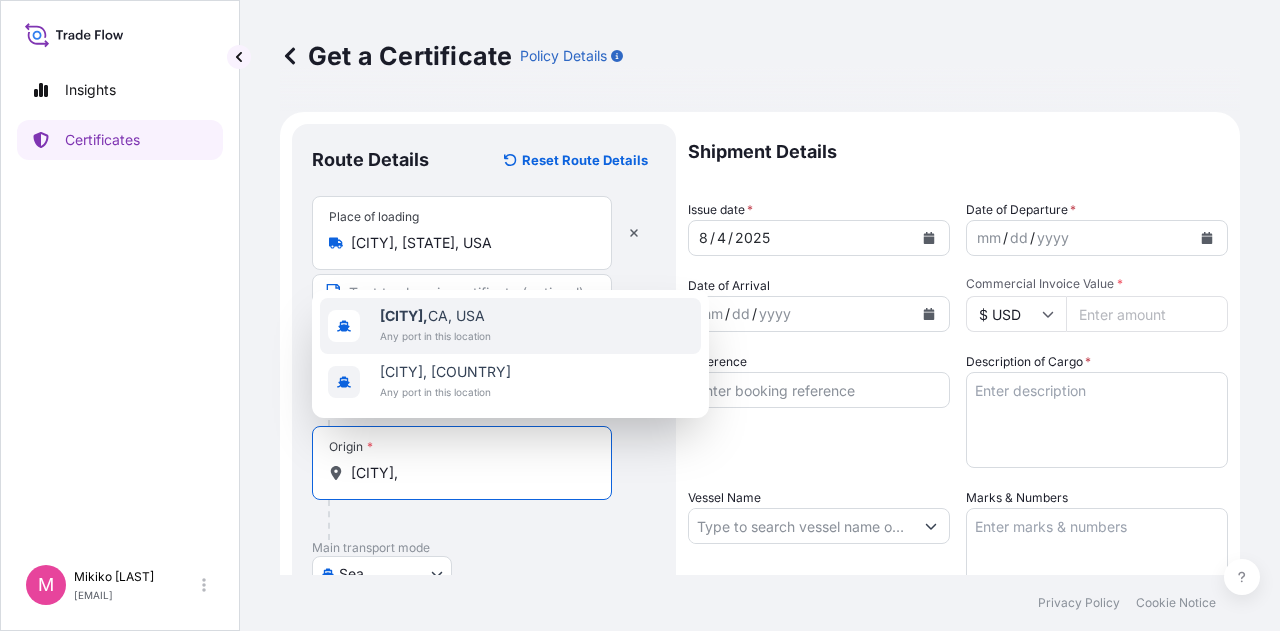 click on "[CITY],  [STATE], USA" at bounding box center [435, 316] 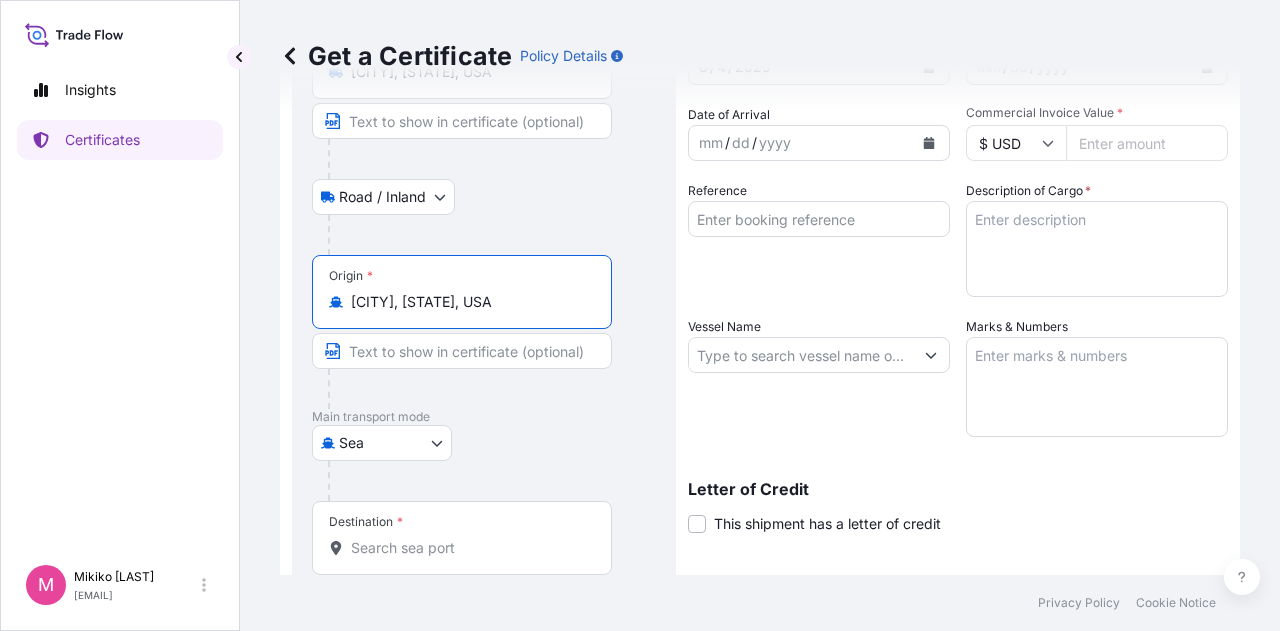 scroll, scrollTop: 200, scrollLeft: 0, axis: vertical 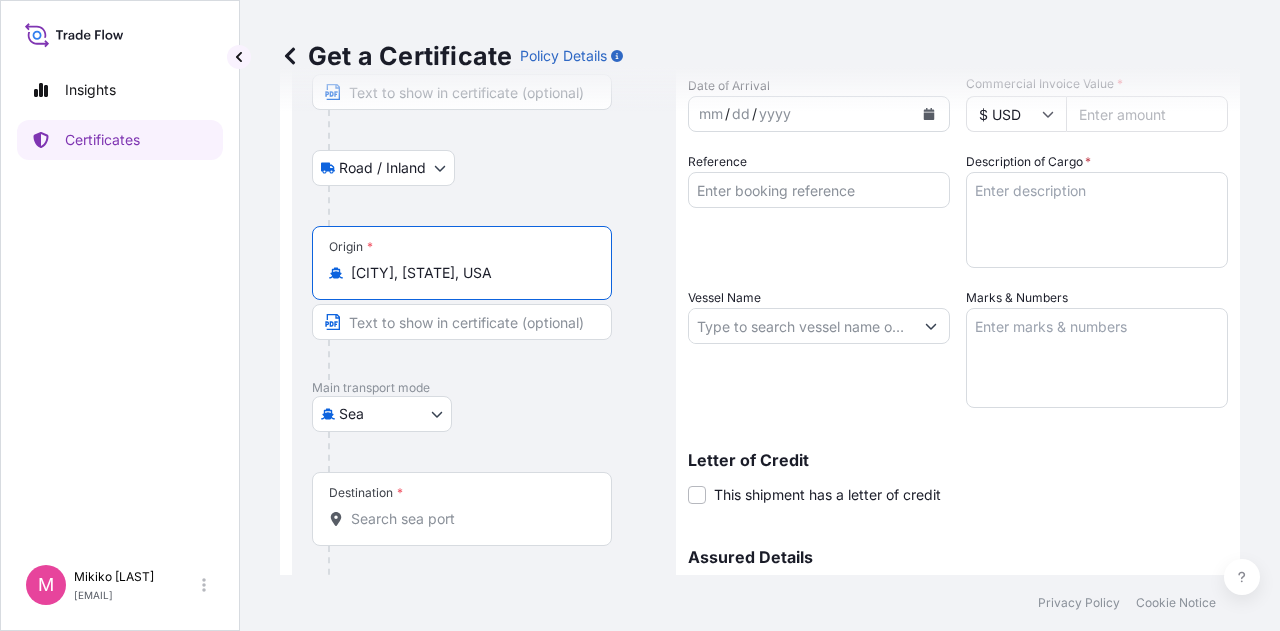 type on "[CITY], [STATE], USA" 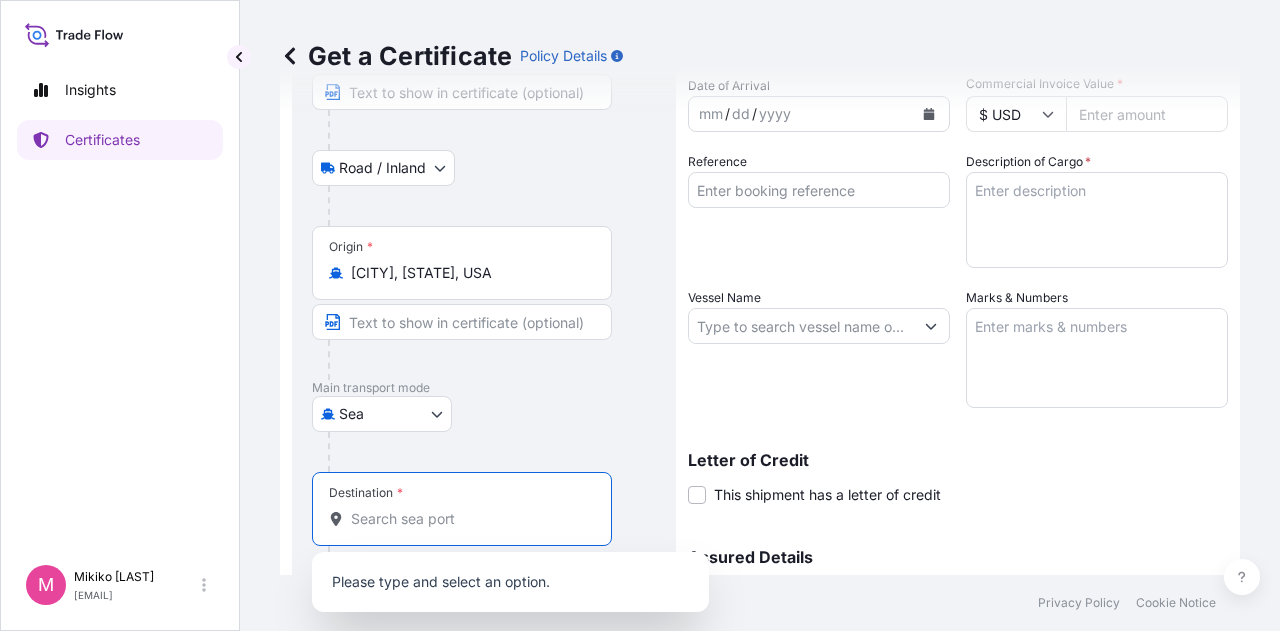 click on "Destination *" at bounding box center [469, 519] 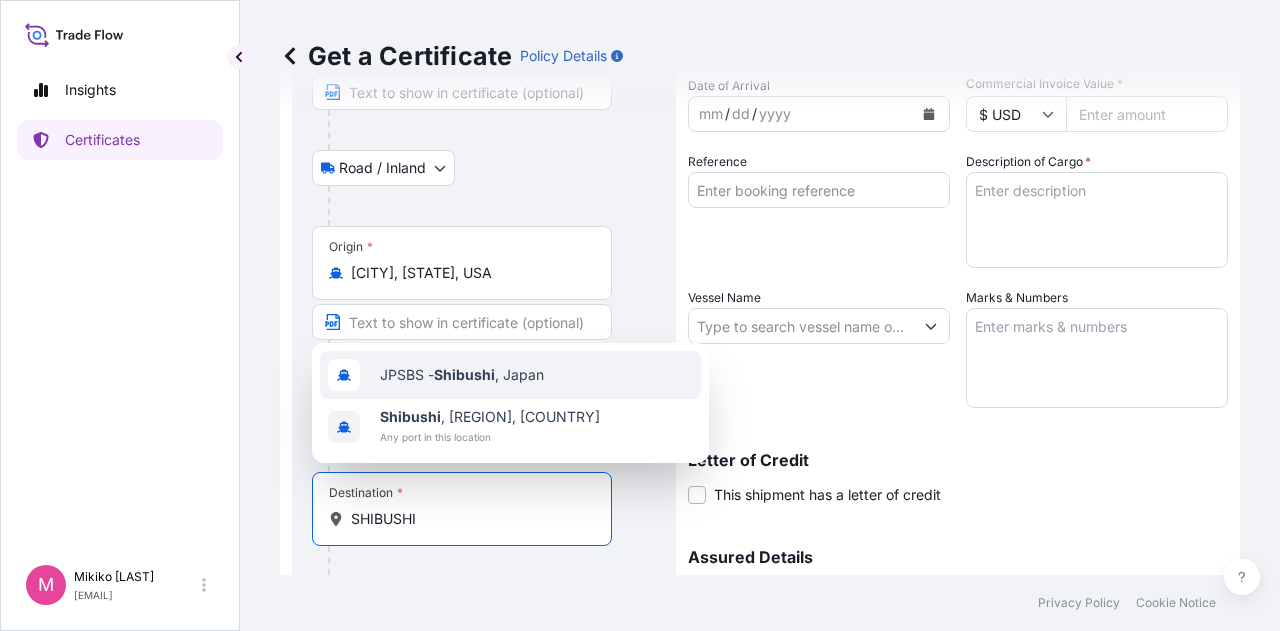 click on "JPSBS -  [CITY] , [COUNTRY]" at bounding box center (462, 375) 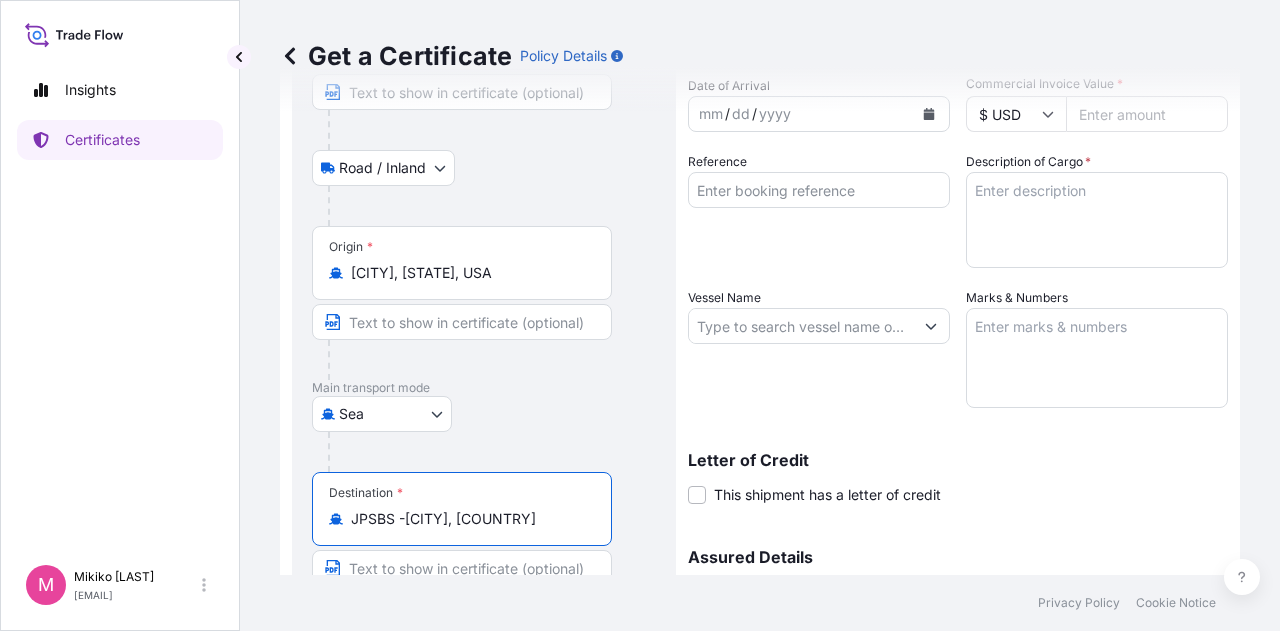 drag, startPoint x: 534, startPoint y: 521, endPoint x: 348, endPoint y: 519, distance: 186.01076 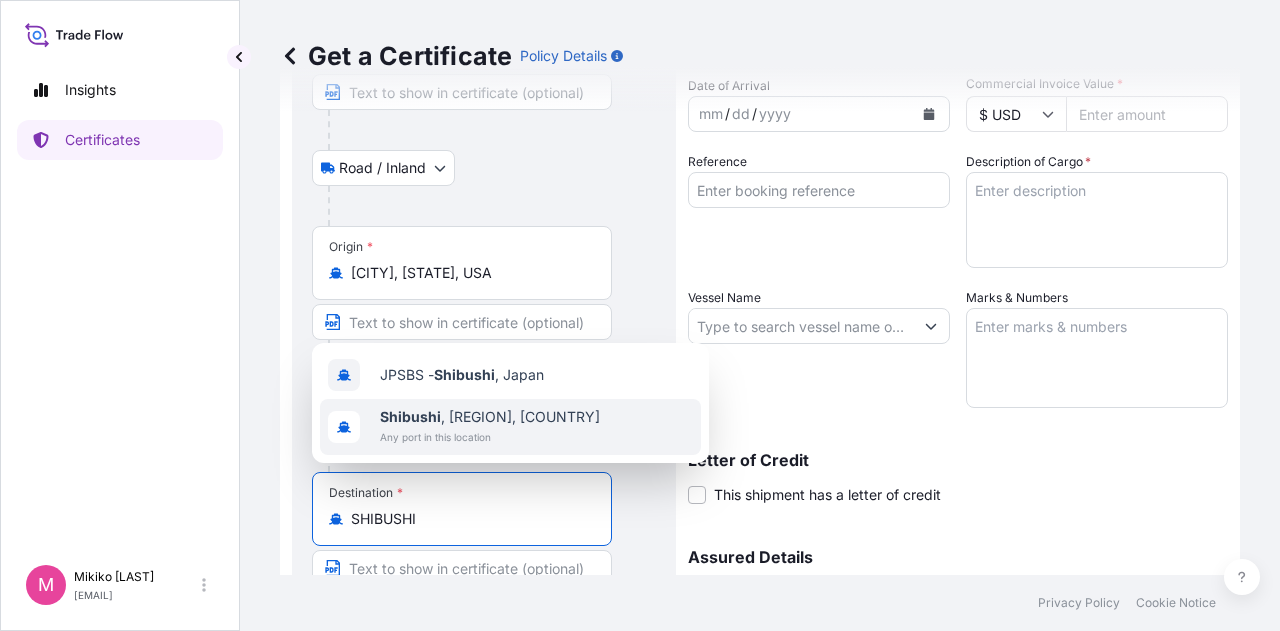 click on "[CITY], [REGION], [COUNTRY]" at bounding box center (490, 417) 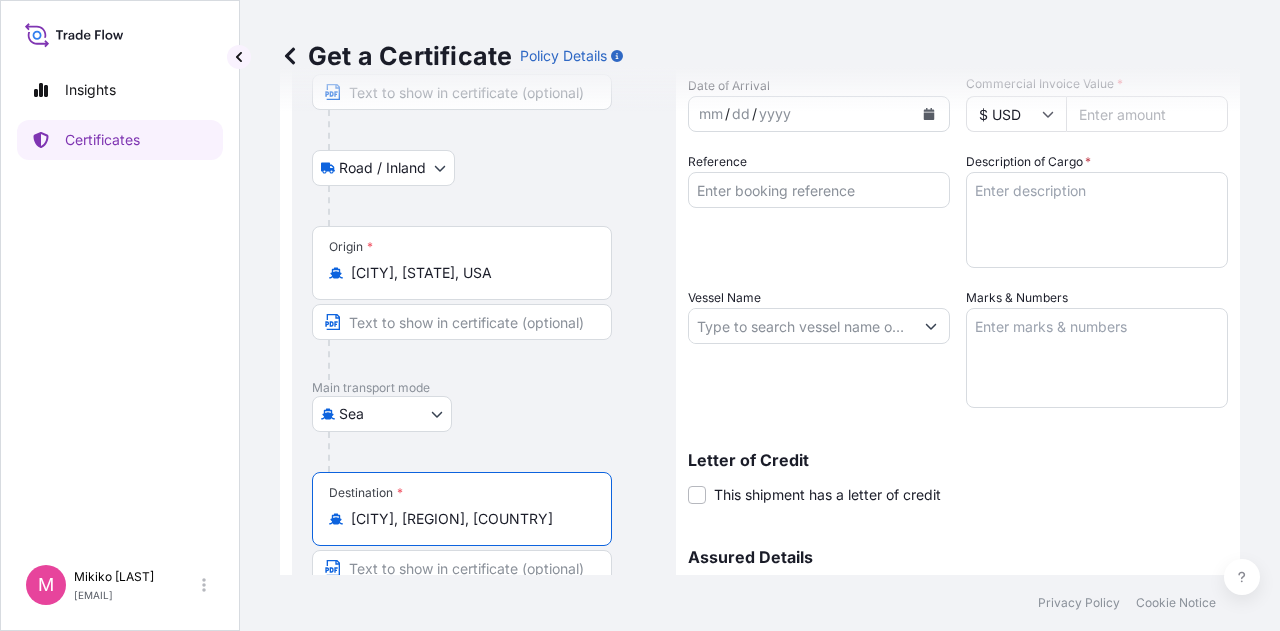 scroll, scrollTop: 0, scrollLeft: 0, axis: both 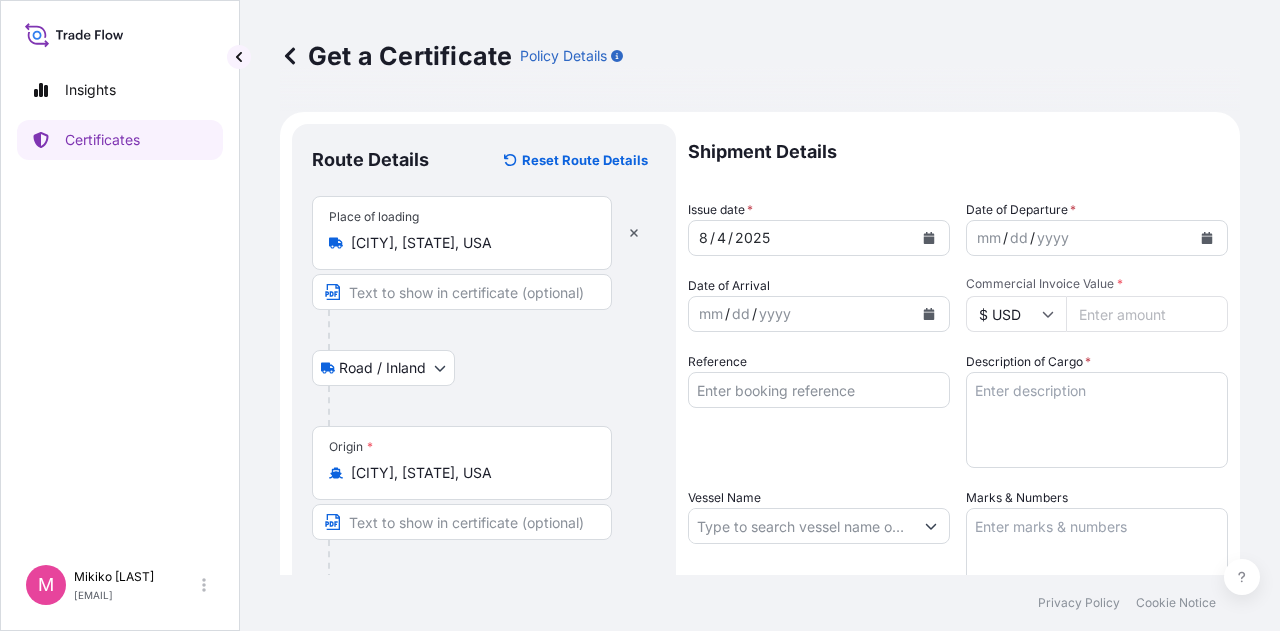 type on "[CITY], [REGION], [COUNTRY]" 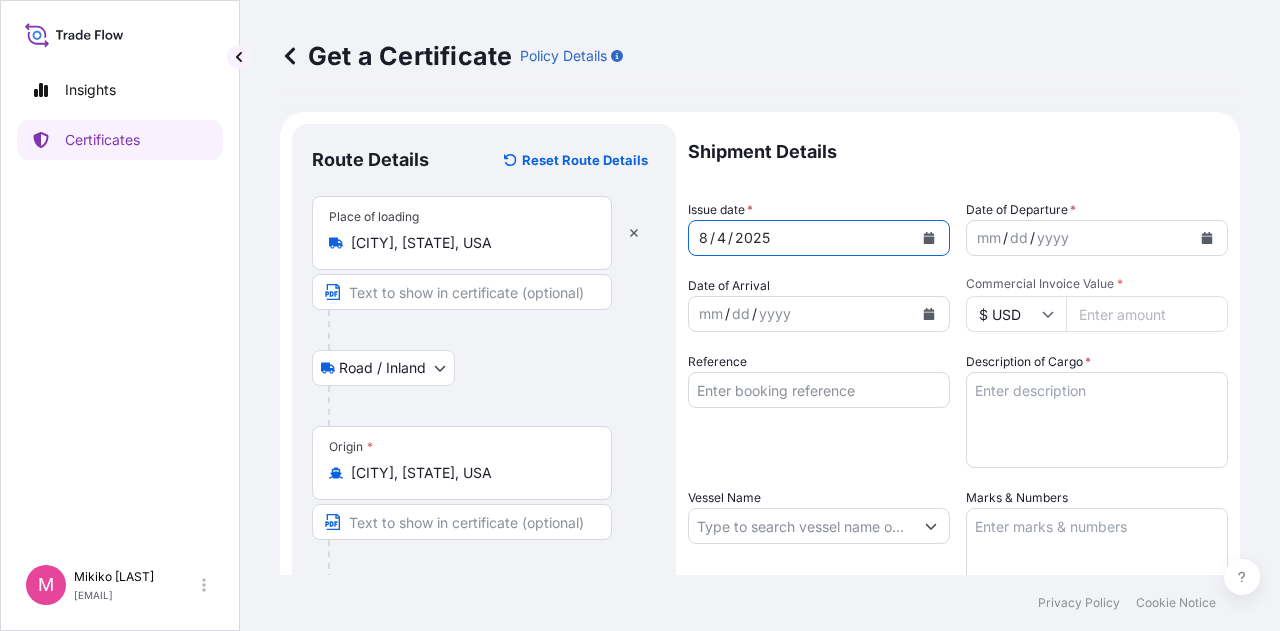 click 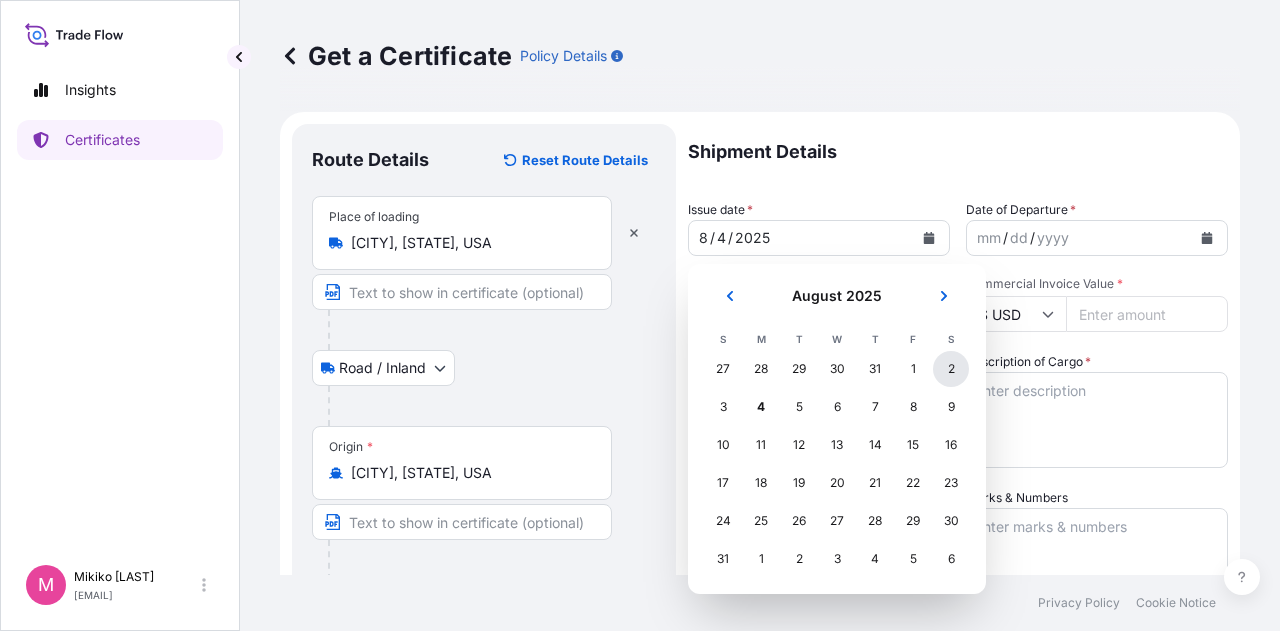click on "2" at bounding box center [951, 369] 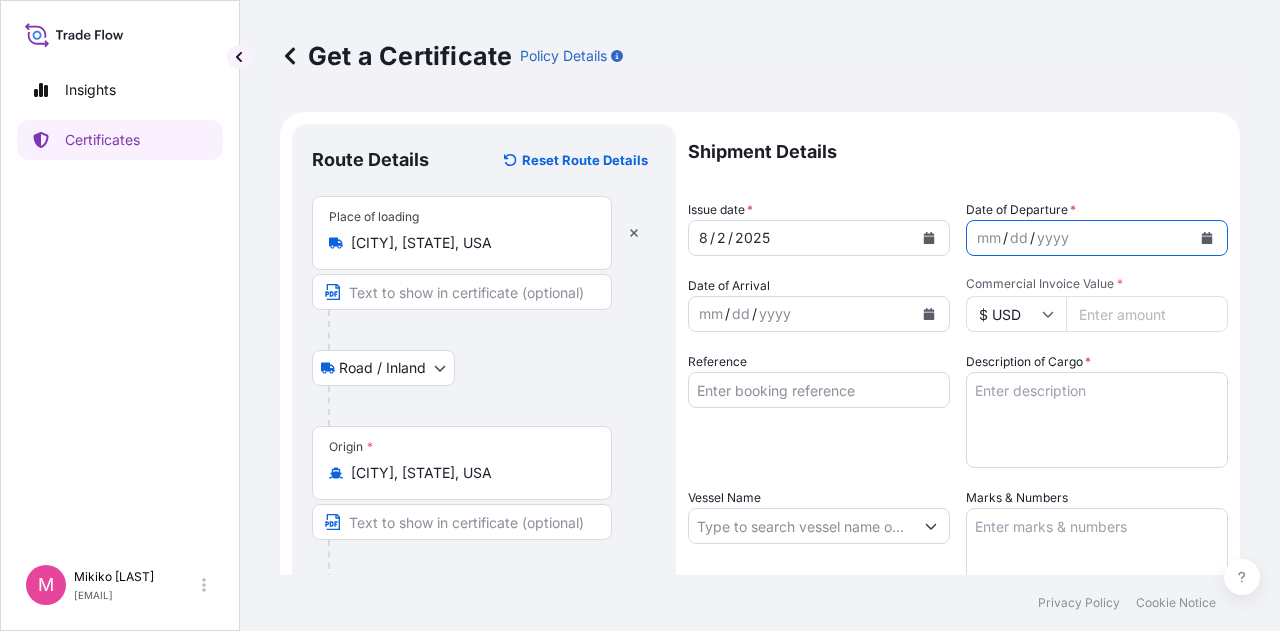 click 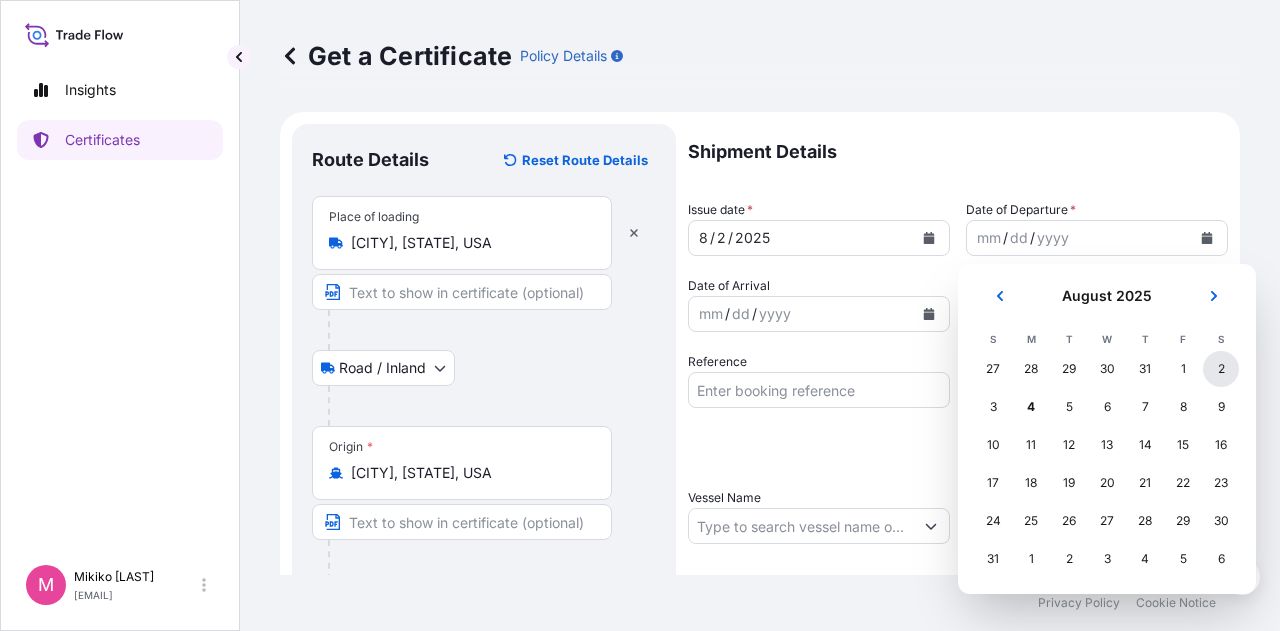 click on "2" at bounding box center (1221, 369) 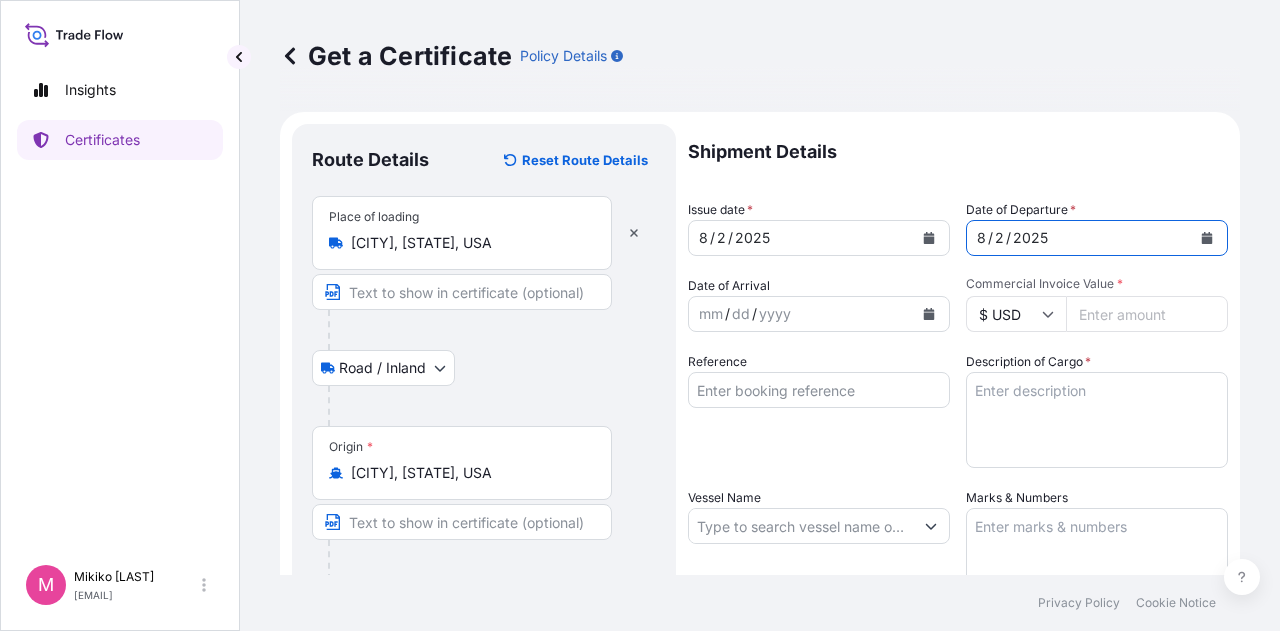 click 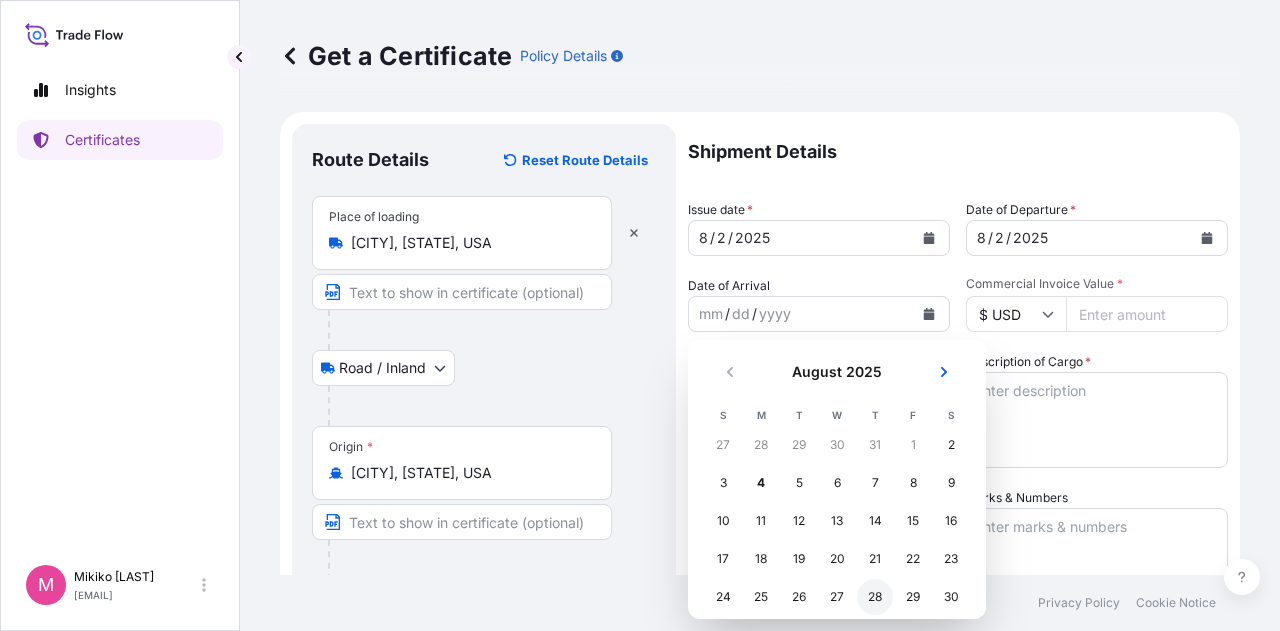 click on "28" at bounding box center (875, 597) 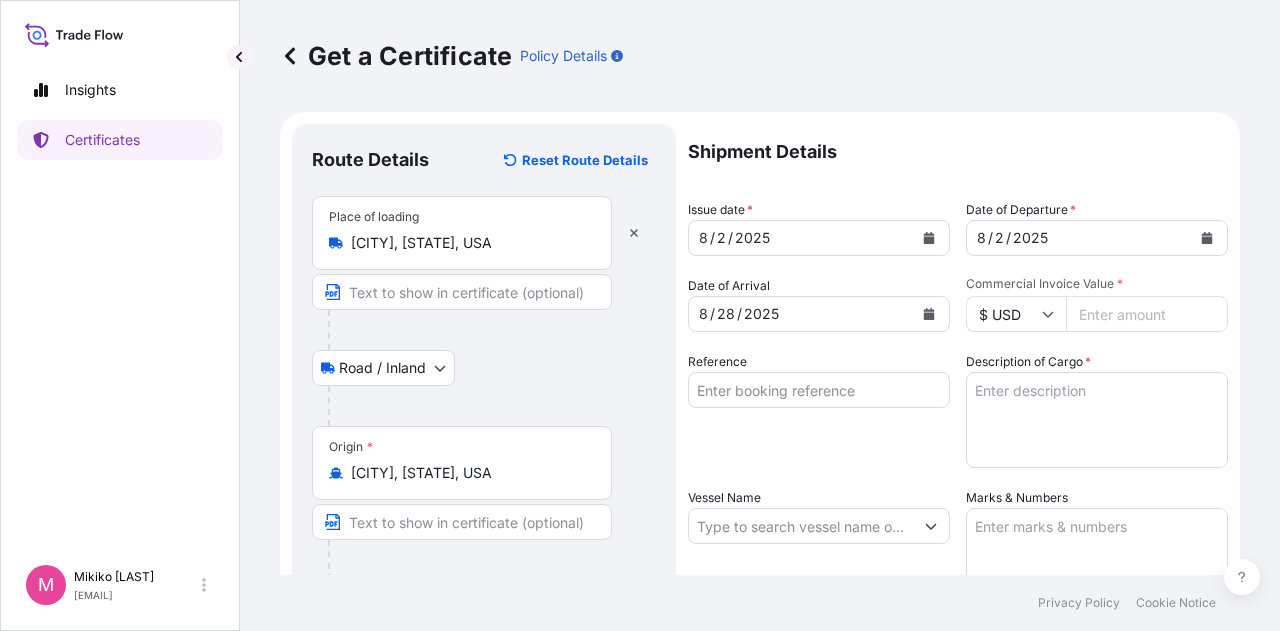 click on "Commercial Invoice Value    *" at bounding box center [1147, 314] 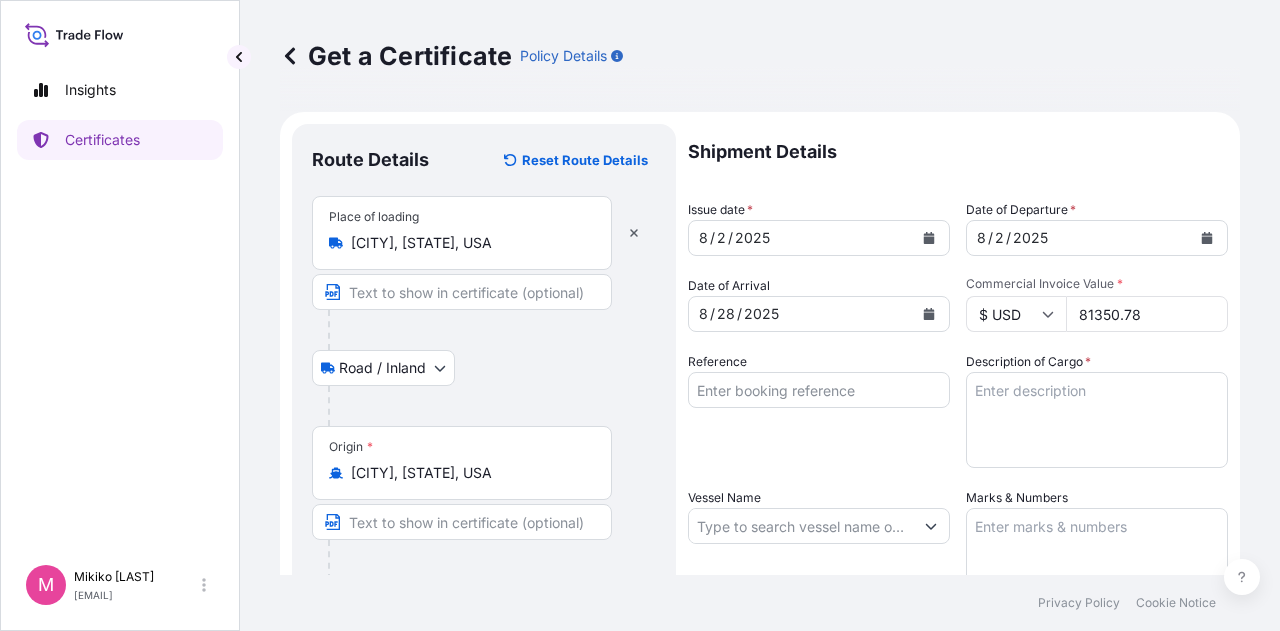 type on "81350.78" 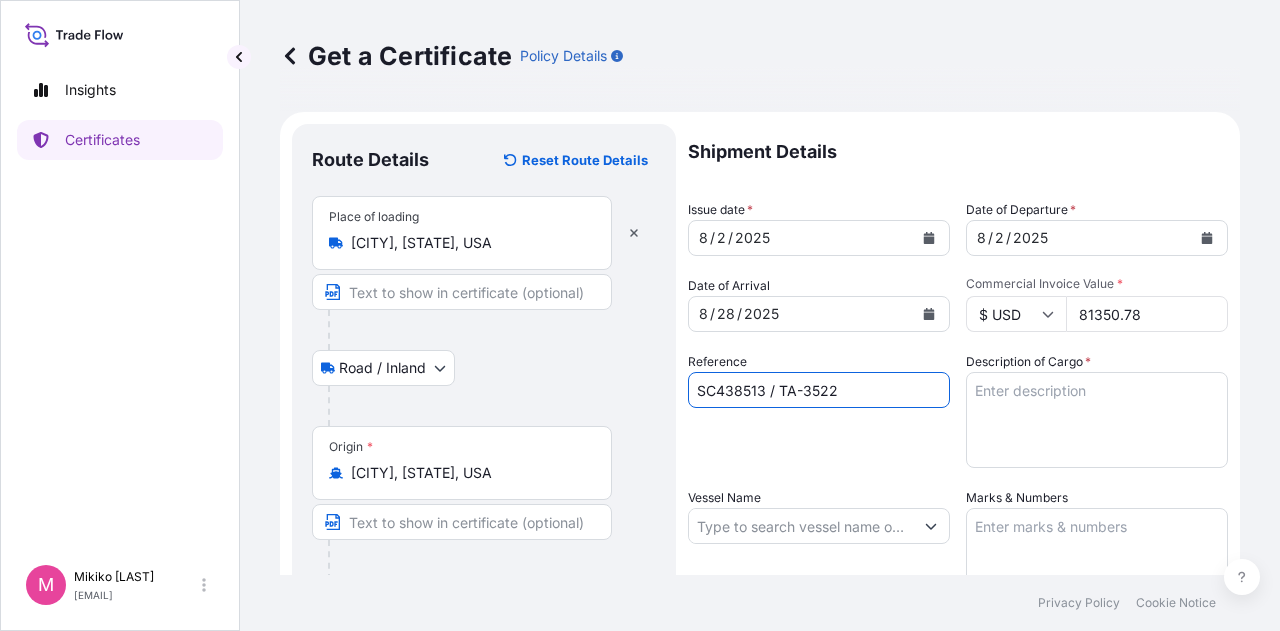type on "SC438513 / TA-3522" 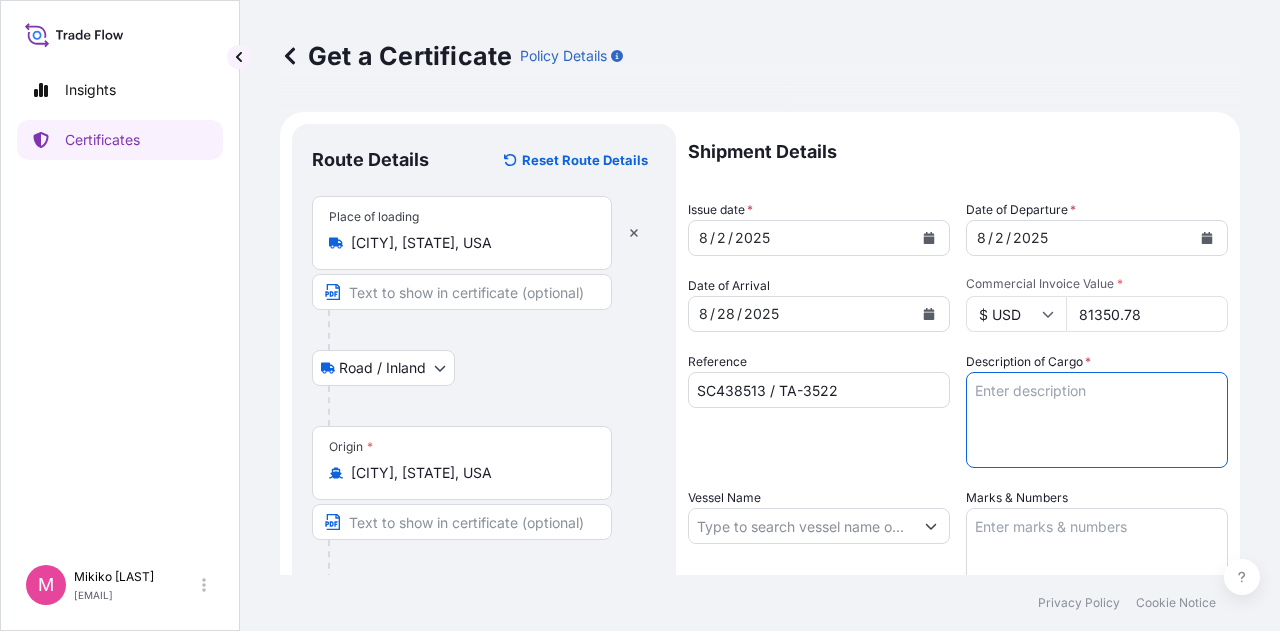 click on "Description of Cargo *" at bounding box center [1097, 420] 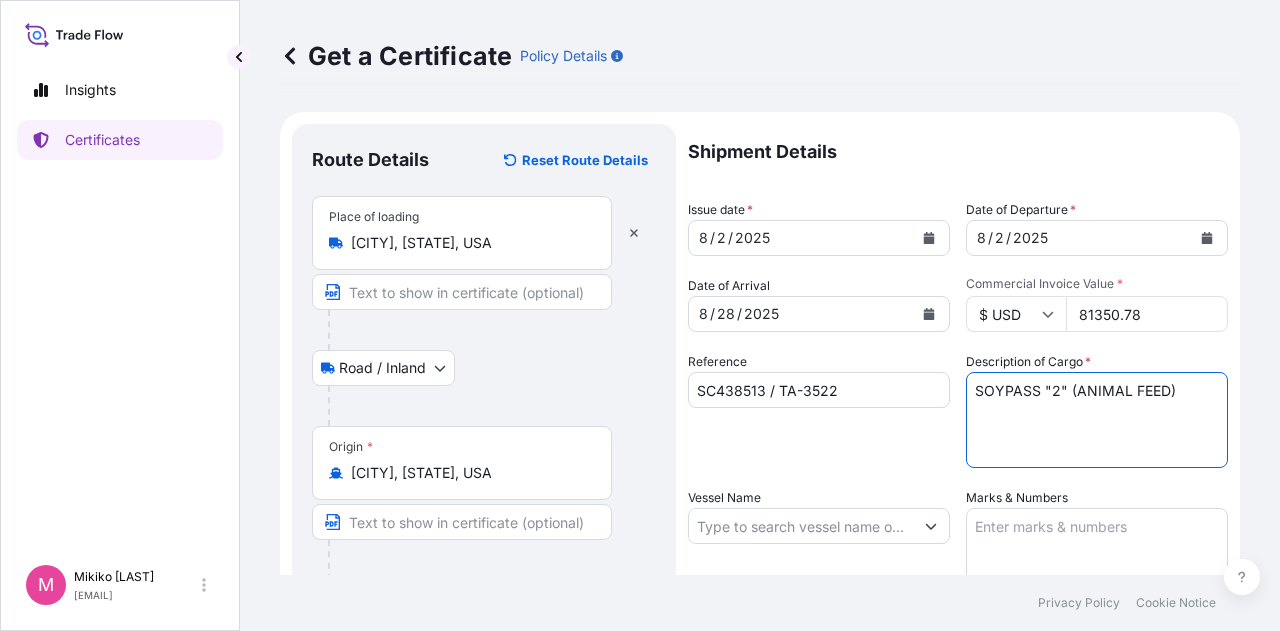 type on "SOYPASS "2" (ANIMAL FEED)" 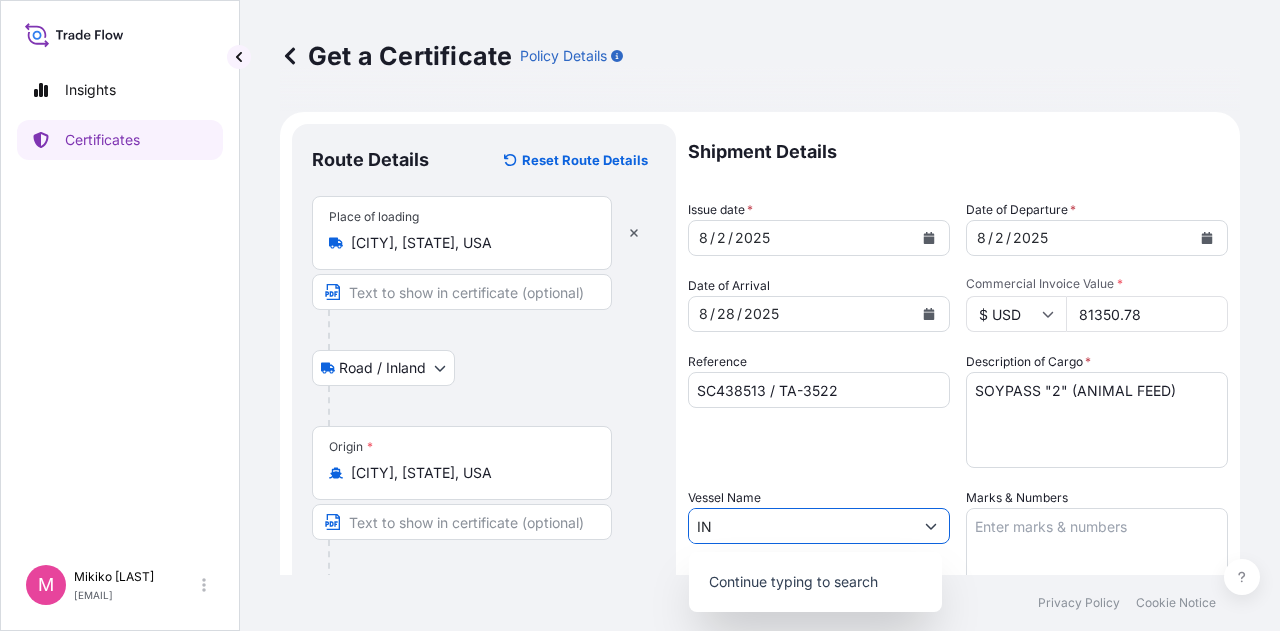type on "I" 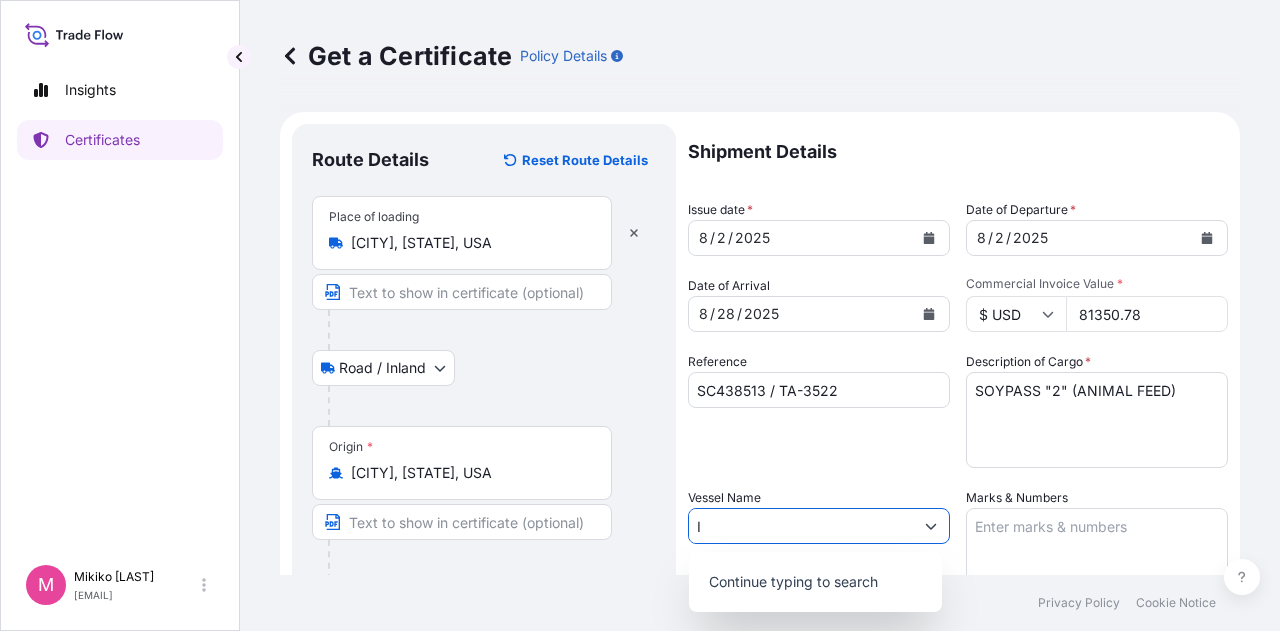 type 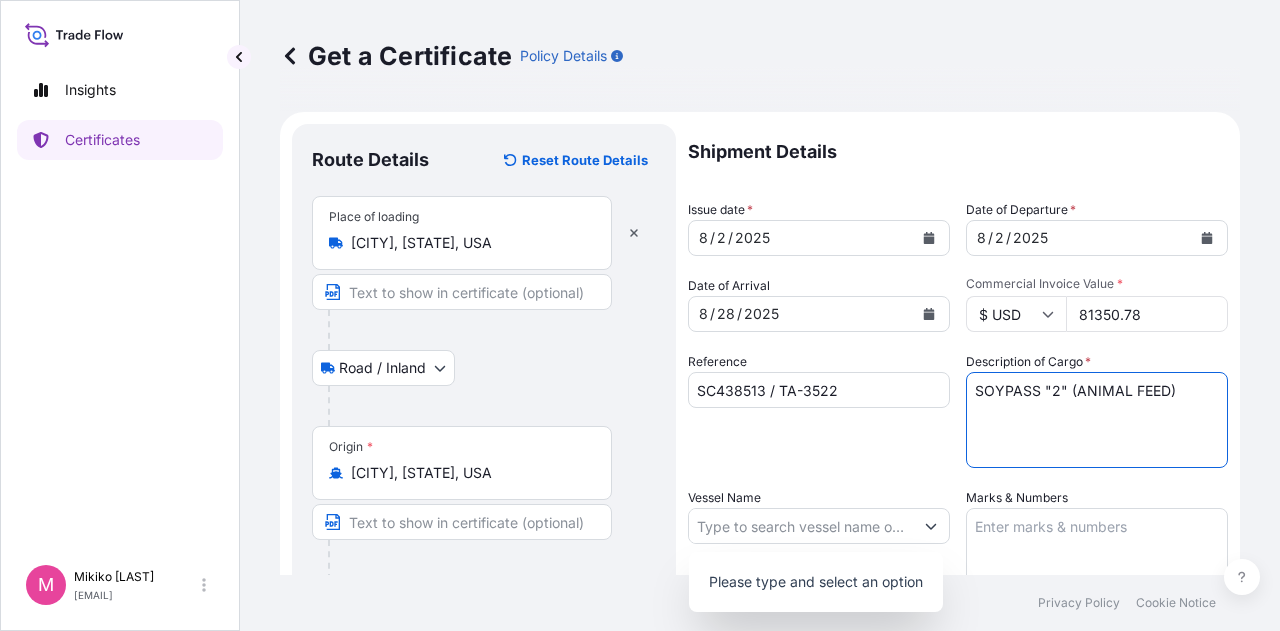 click on "SOYPASS "2" (ANIMAL FEED)" at bounding box center [1097, 420] 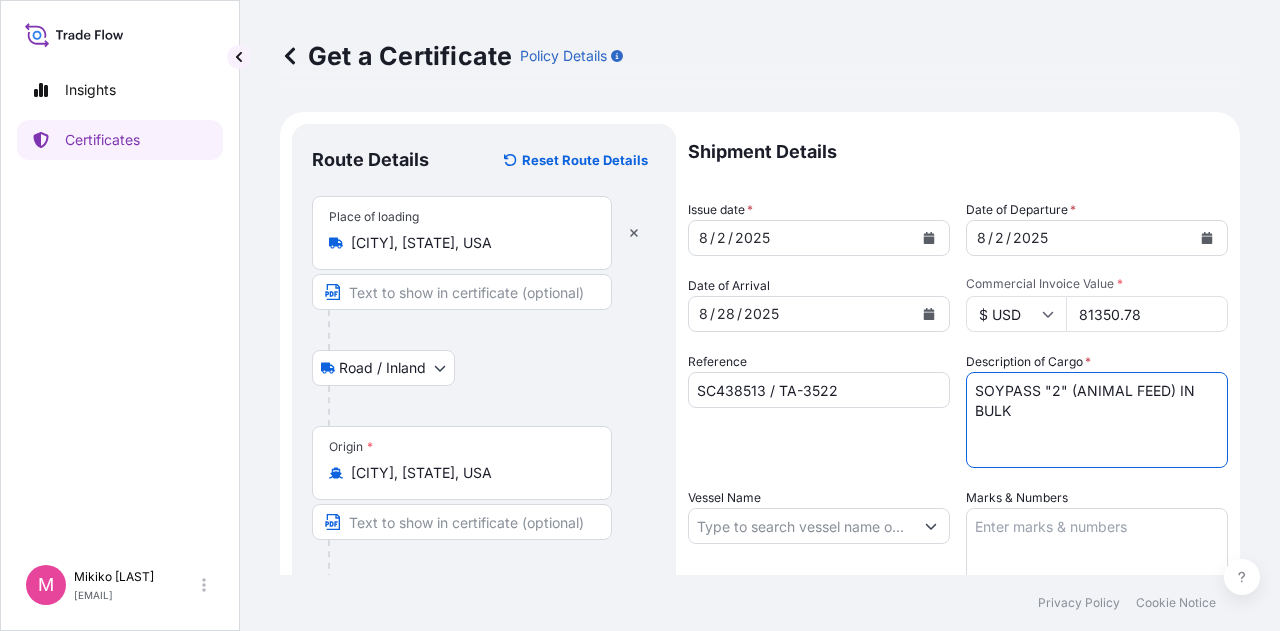 type on "SOYPASS "2" (ANIMAL FEED) IN BULK" 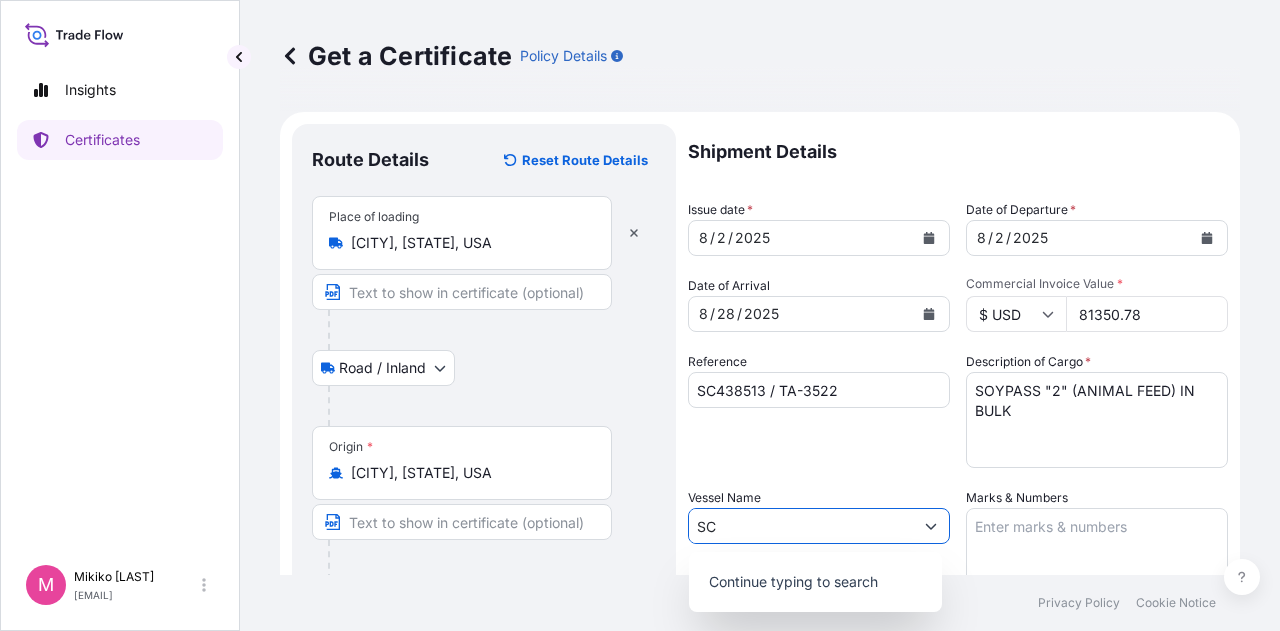 type on "S" 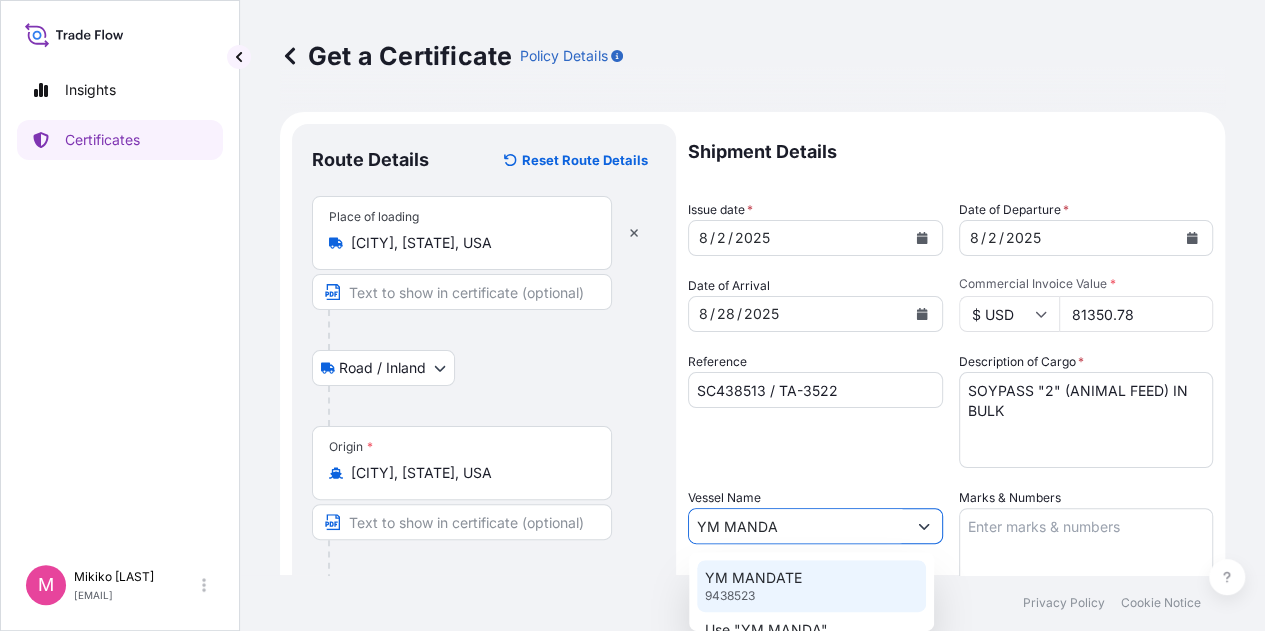 click on "YM MANDATE" at bounding box center [753, 578] 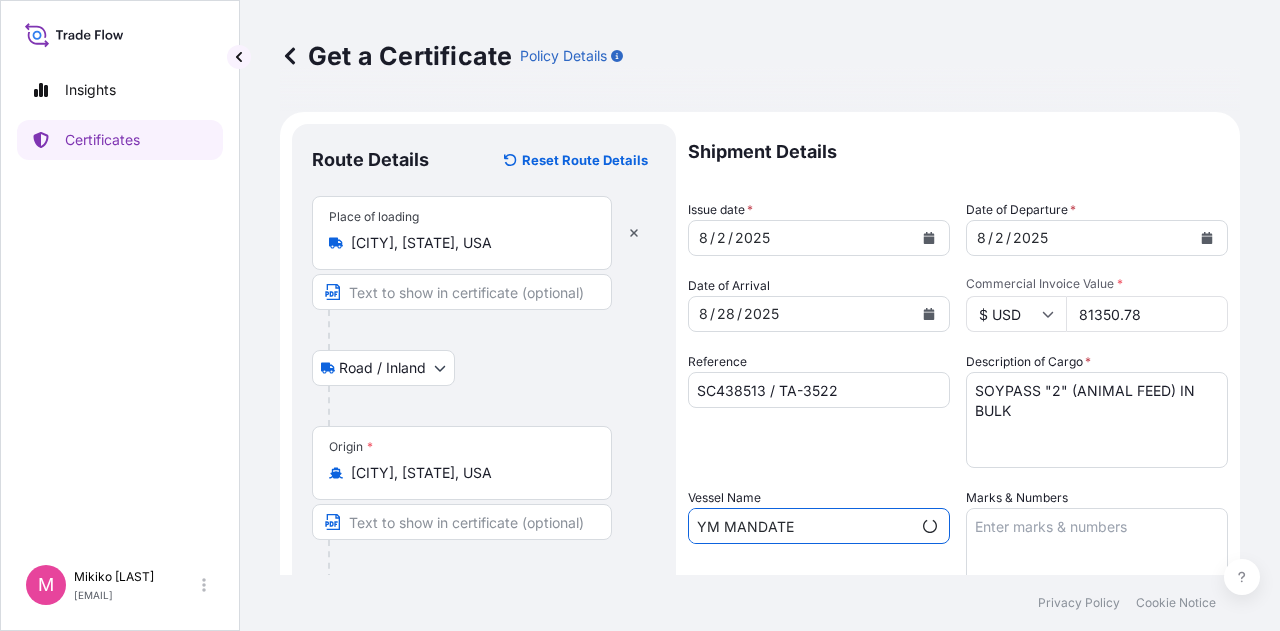 type on "YM MANDATE" 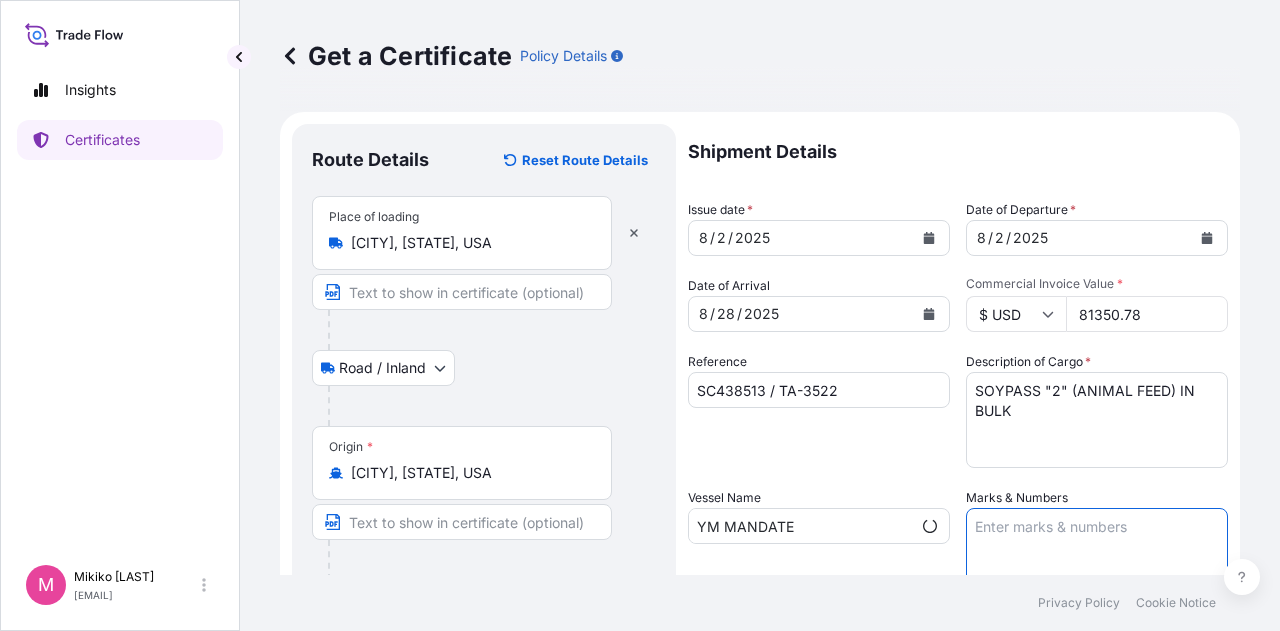 click on "Marks & Numbers" at bounding box center (1097, 558) 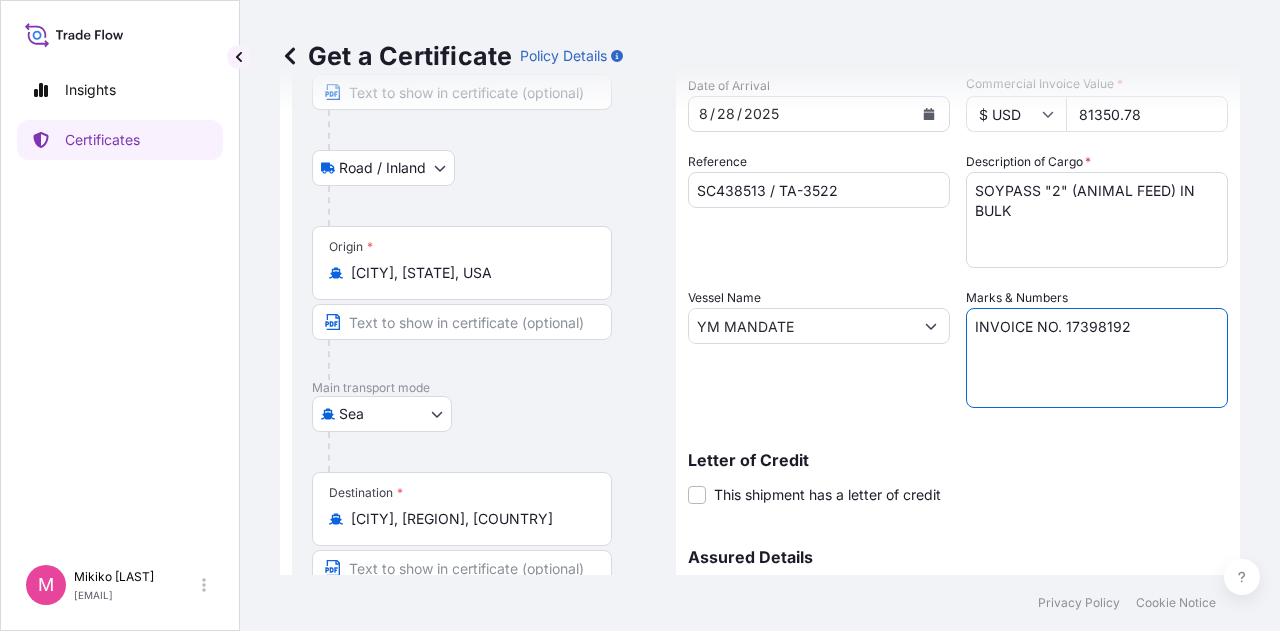 scroll, scrollTop: 400, scrollLeft: 0, axis: vertical 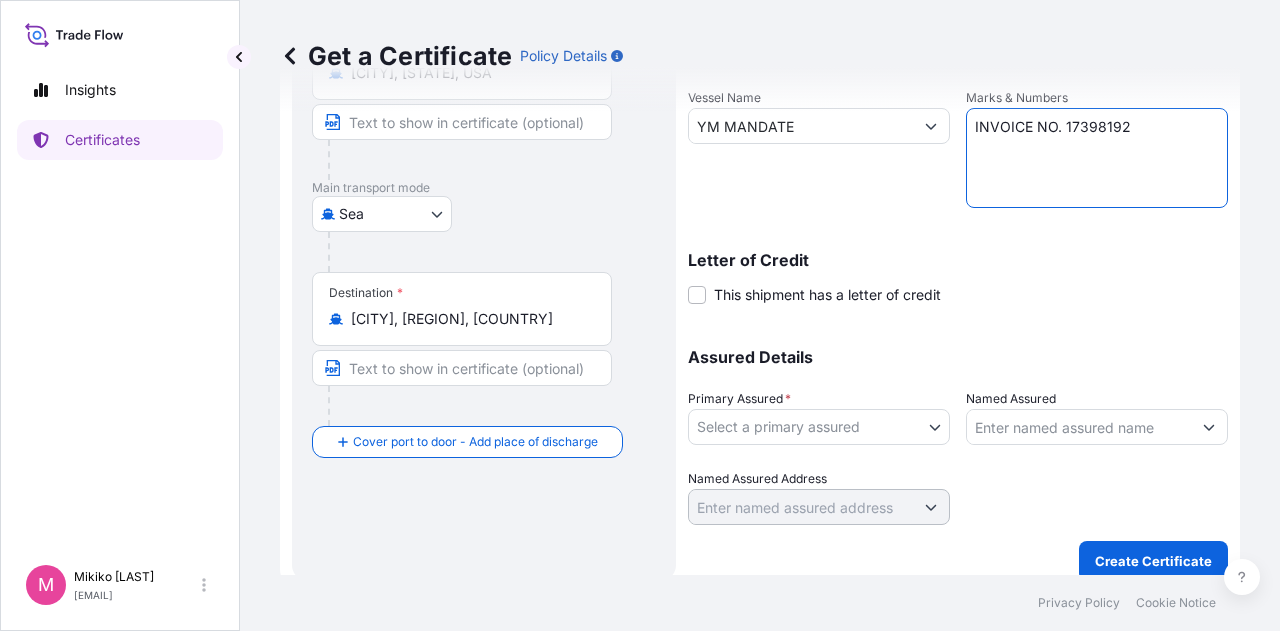 type on "INVOICE NO. 17398192" 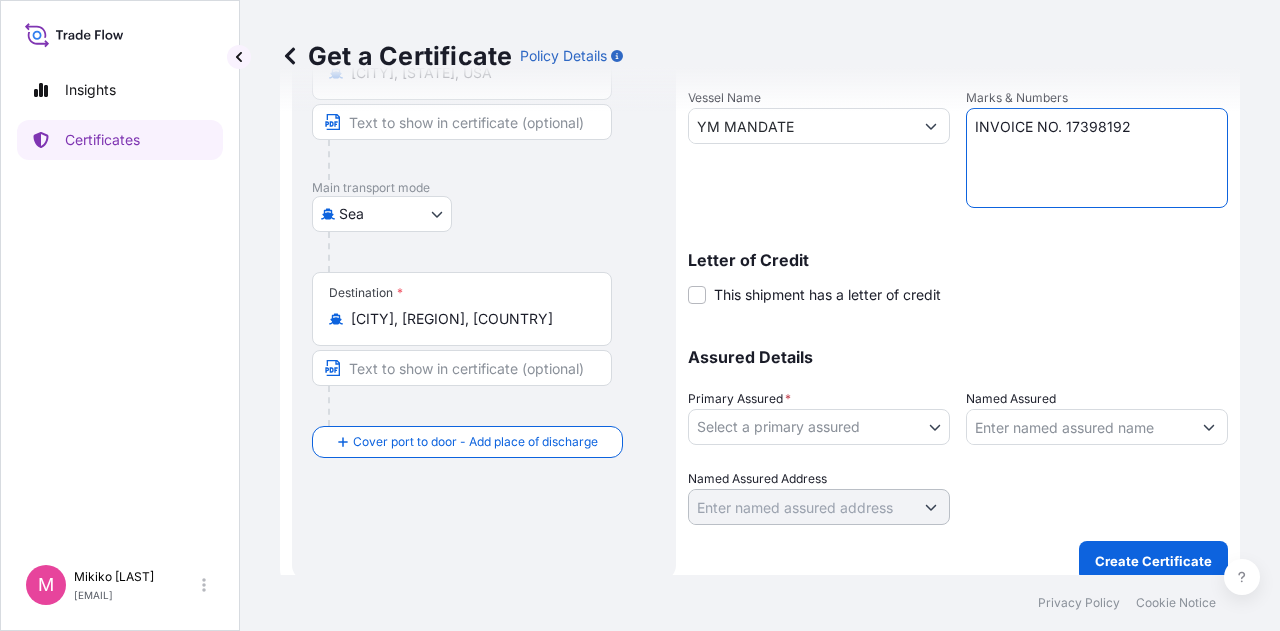 click on "Insights Certificates M [FIRST] [LAST] [EMAIL] Get a Certificate Policy Details Route Details Reset Route Details Place of loading [CITY], [STATE], USA Road / Inland Road / Inland Origin * [CITY], [STATE], USA Main transport mode Sea Air Road Sea Destination * [CITY], [REGION], [COUNTRY] Cover port to door - Add place of discharge Road / Inland Road / Inland Place of Discharge Shipment Details Issue date * [MONTH] / [DAY] / [YEAR] Date of Departure * [MONTH] / [DAY] / [YEAR] Date of Arrival [MONTH] / [DAY] / [YEAR] Commodity Any Packing Category Commercial Invoice Value    * $ USD [PRICE] Reference SC438513 / TA-3522 Description of Cargo * SOYPASS "2" (ANIMAL FEED) IN BULK Vessel Name YM MANDATE Marks & Numbers INVOICE NO. 17398192 Letter of Credit This shipment has a letter of credit Letter of credit * Letter of credit may not exceed 12000 characters Assured Details Primary Assured * Select a primary assured [COMPANY], LLC Named Assured Named Assured Address Create Certificate Privacy Policy Cookie Notice
0" at bounding box center [640, 315] 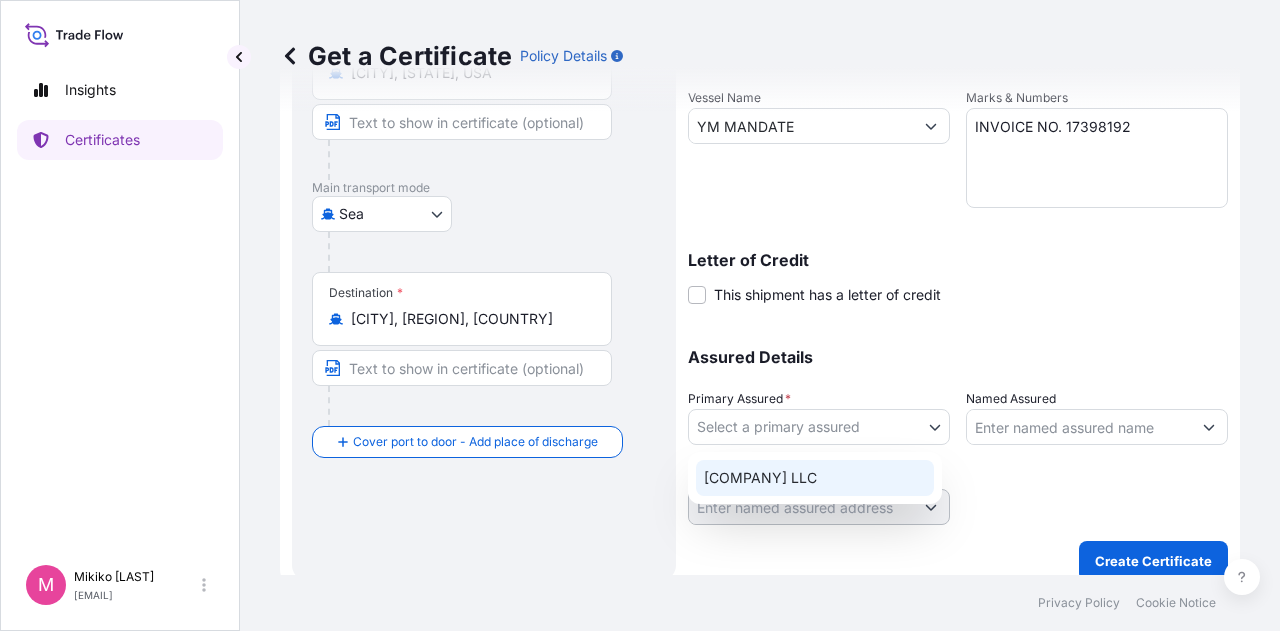 click on "[COMPANY] LLC" at bounding box center [815, 478] 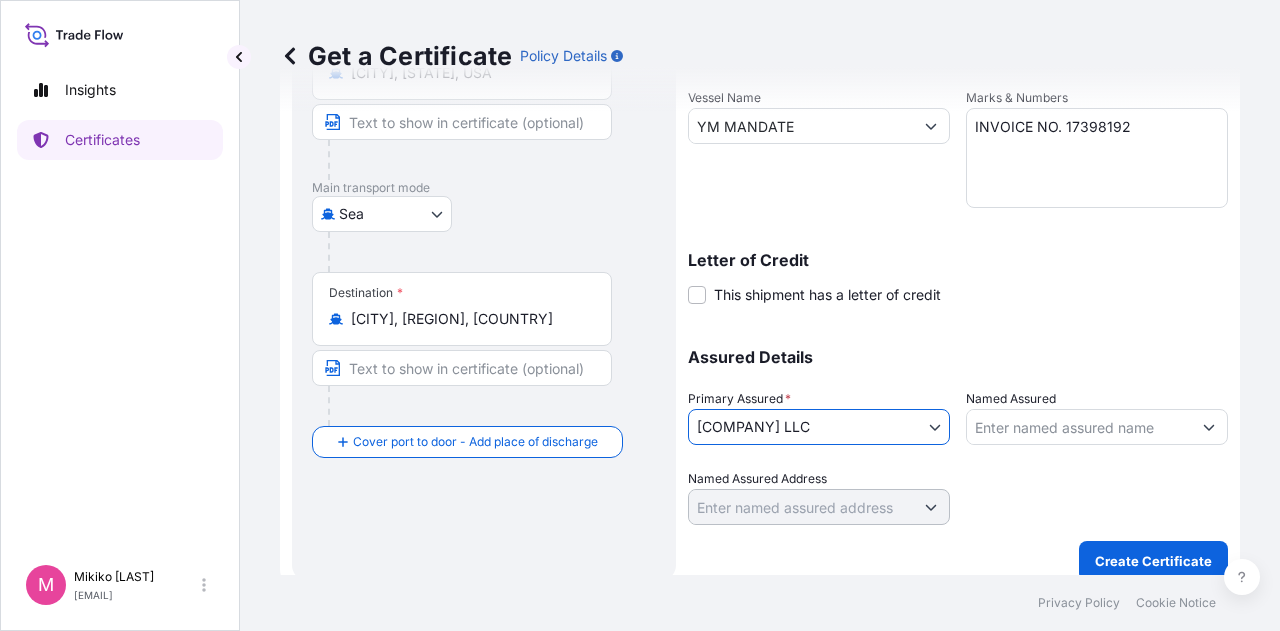 click at bounding box center [1097, 497] 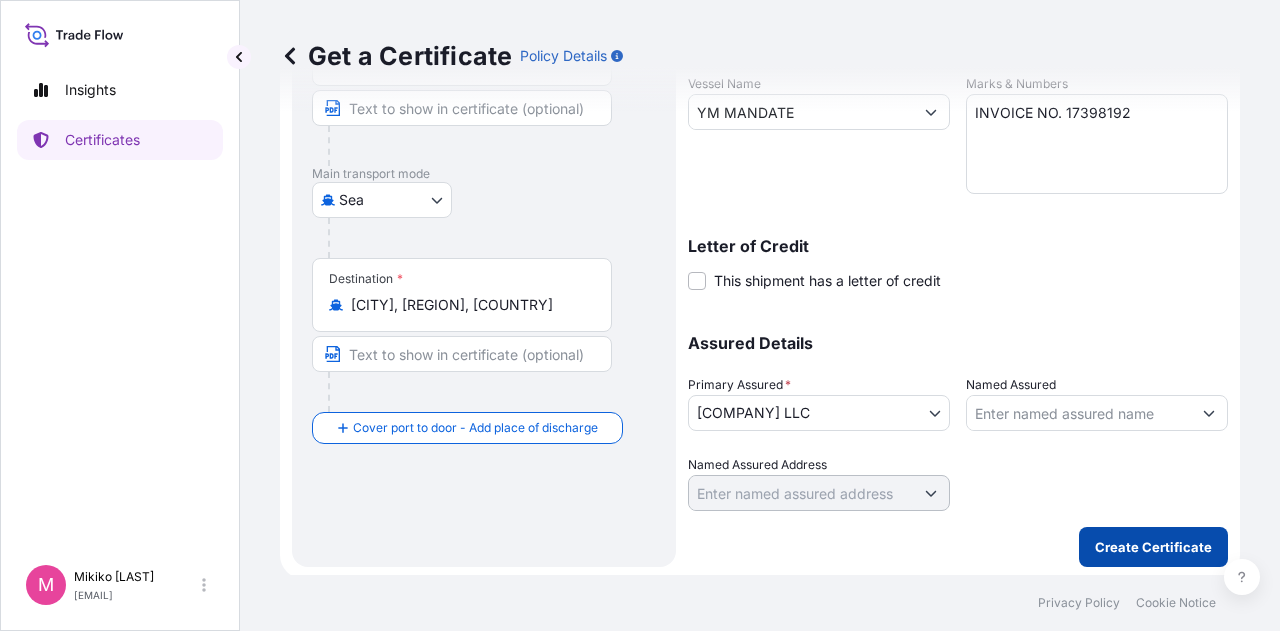 scroll, scrollTop: 417, scrollLeft: 0, axis: vertical 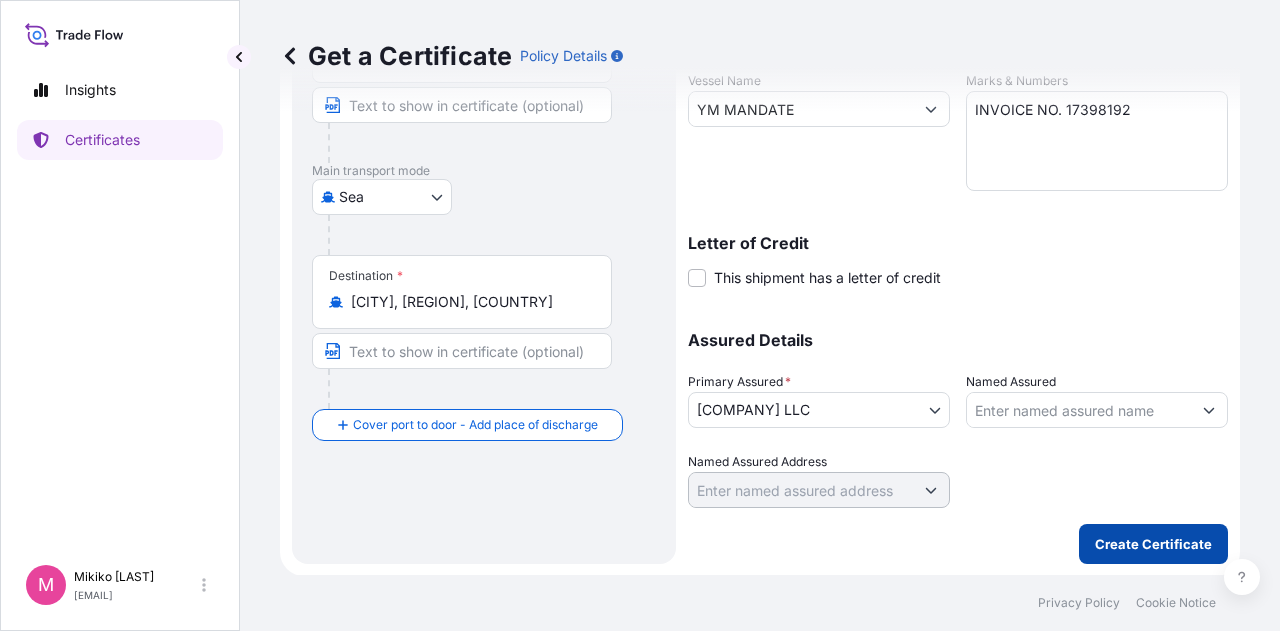 click on "Create Certificate" at bounding box center (1153, 544) 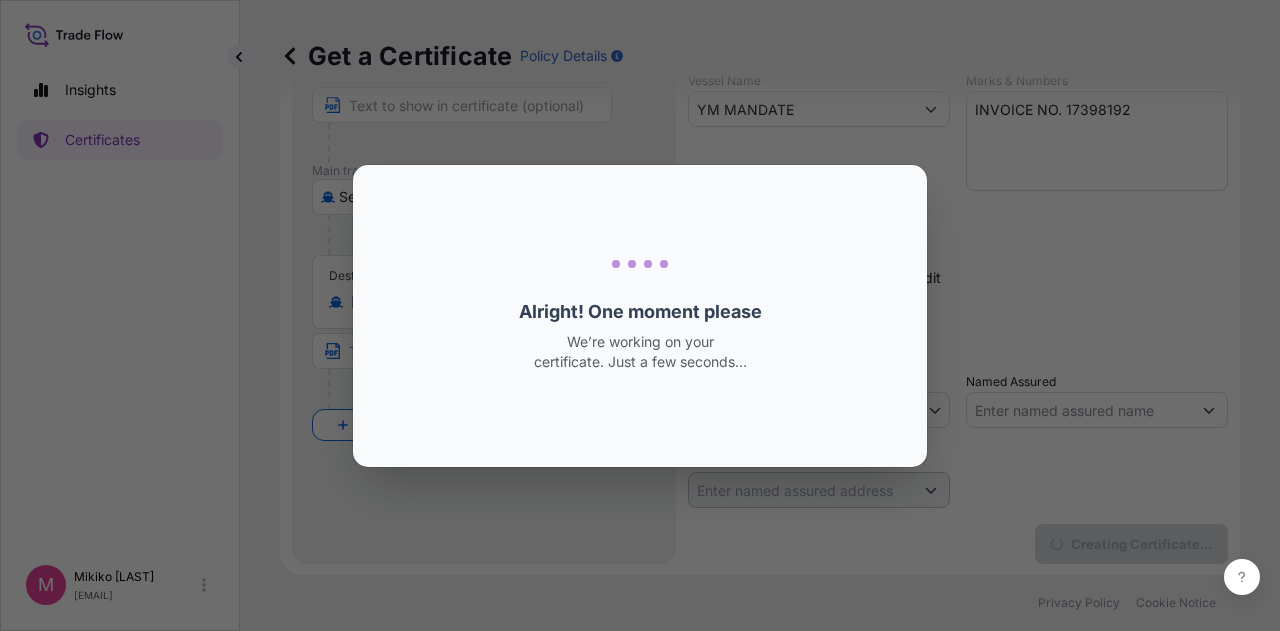 scroll, scrollTop: 0, scrollLeft: 0, axis: both 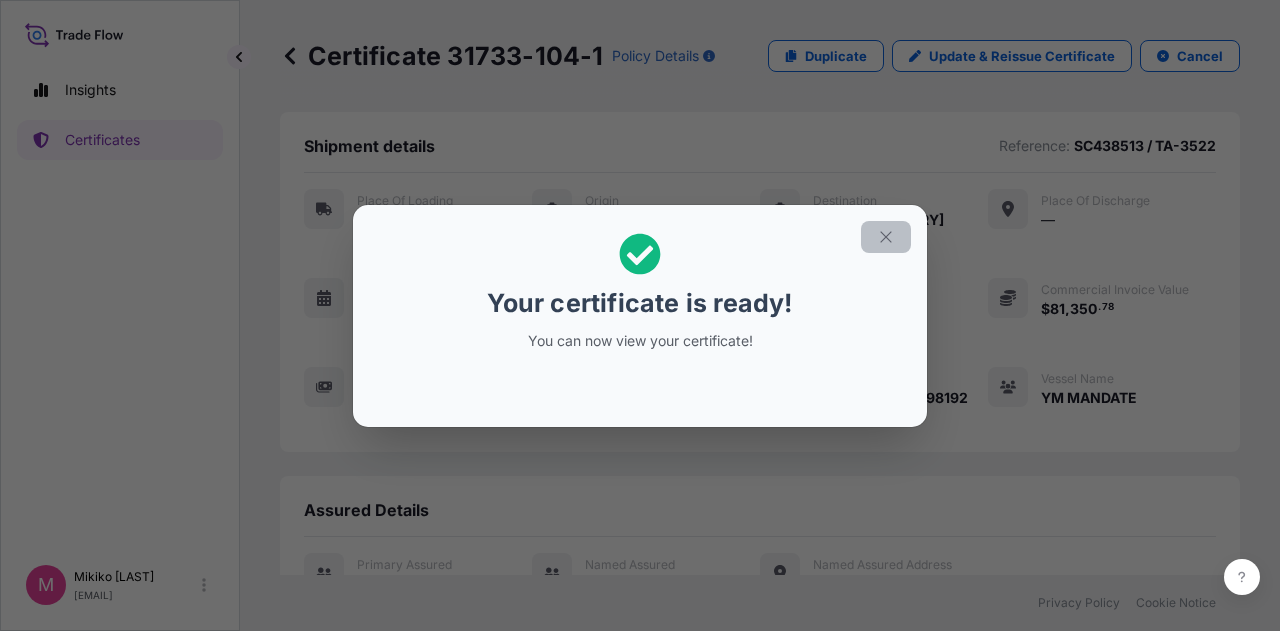 click 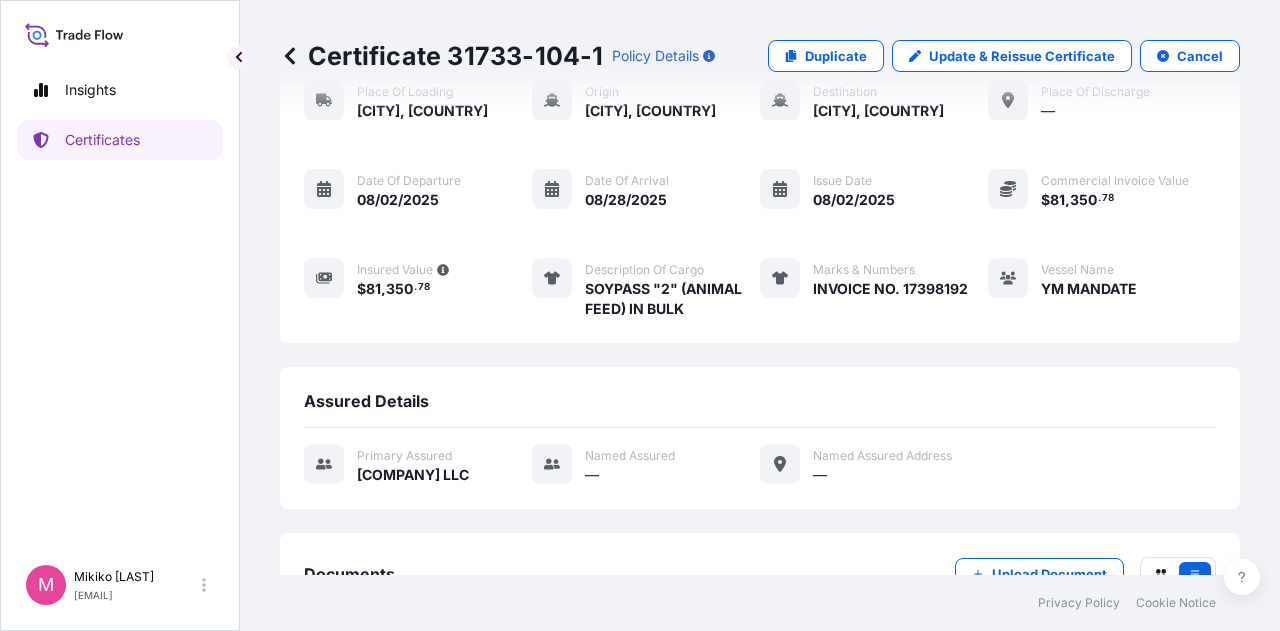 scroll, scrollTop: 290, scrollLeft: 0, axis: vertical 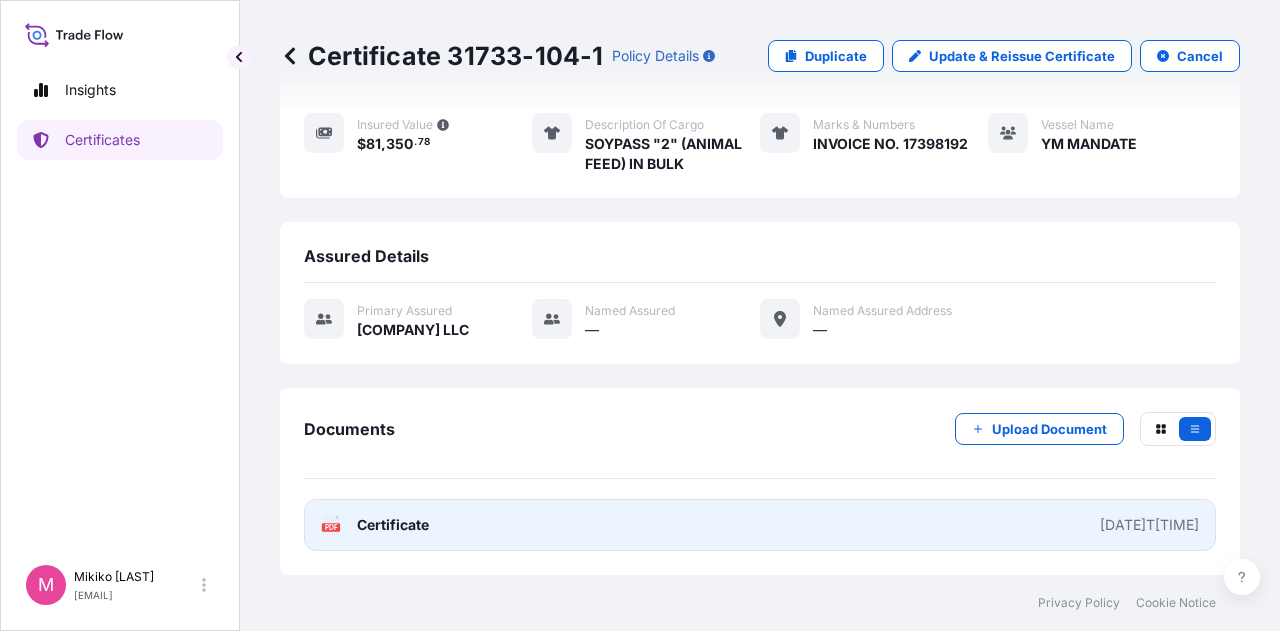 click on "Certificate" at bounding box center (393, 525) 